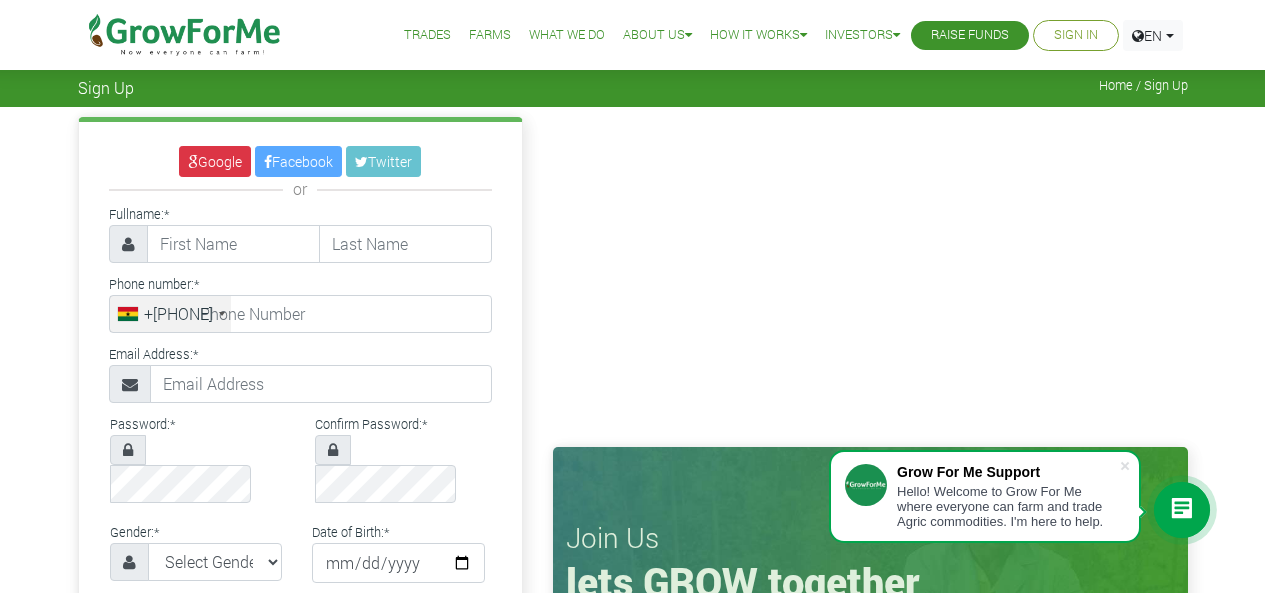 scroll, scrollTop: 0, scrollLeft: 0, axis: both 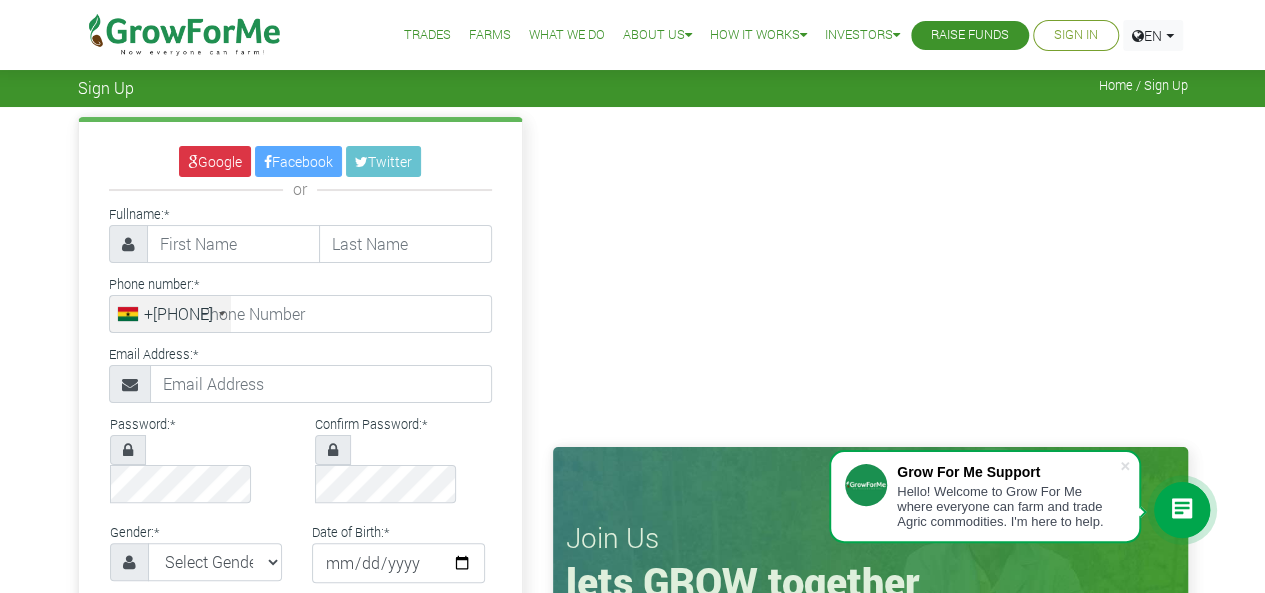 click on "Sign In" at bounding box center (1076, 35) 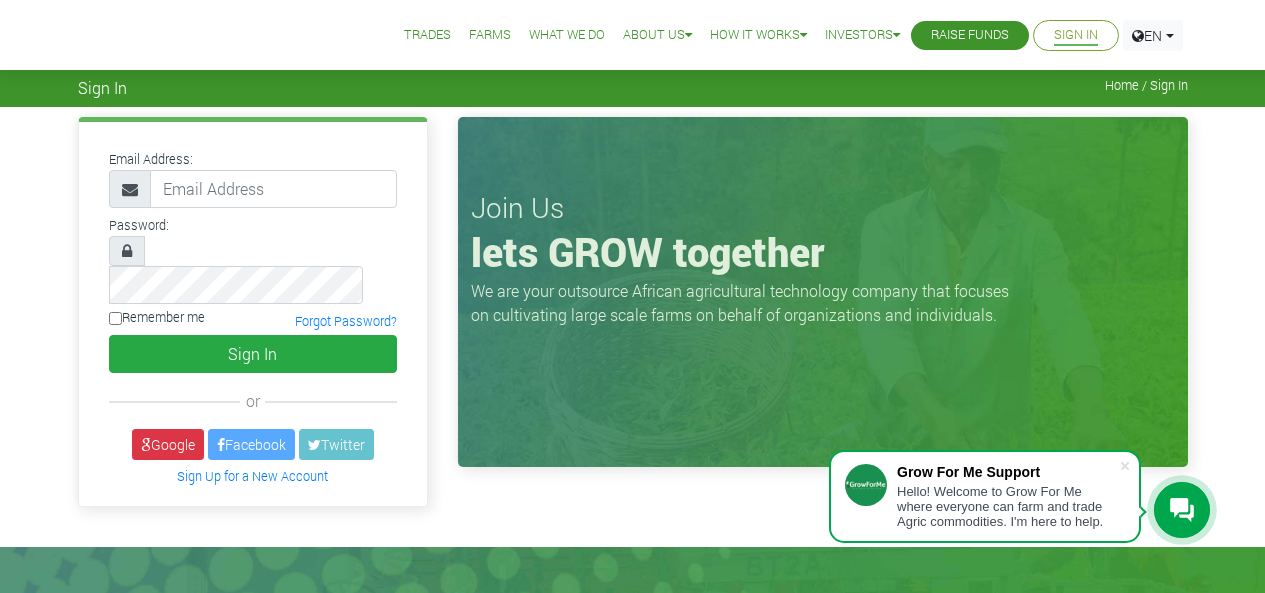 scroll, scrollTop: 0, scrollLeft: 0, axis: both 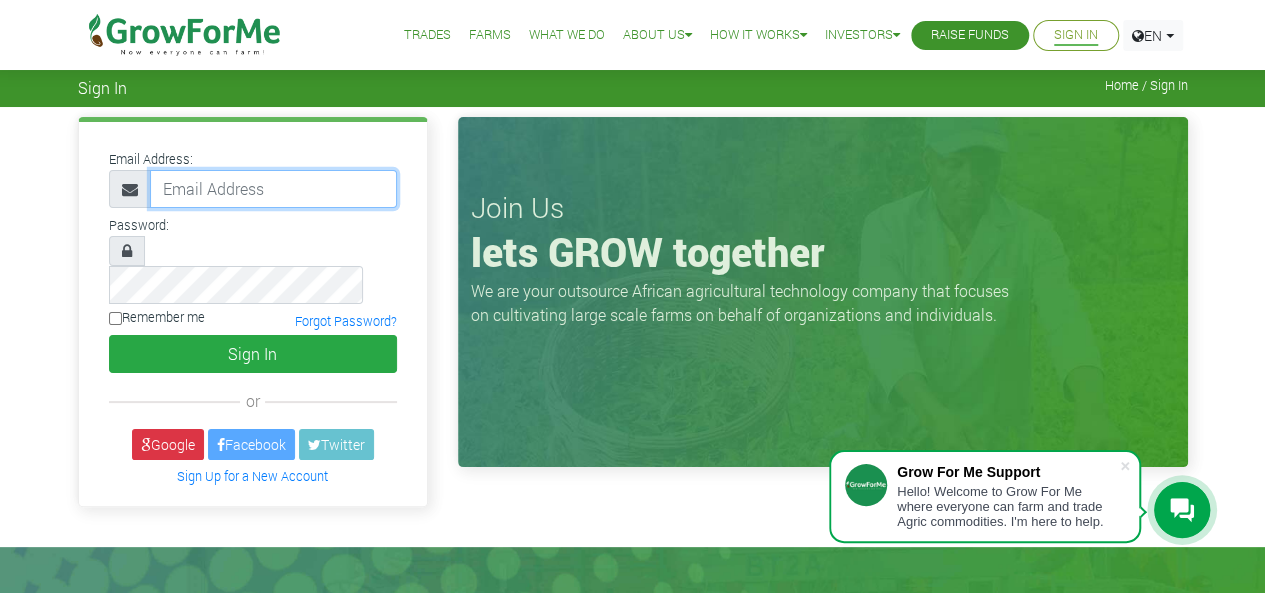 paste on "[EMAIL]" 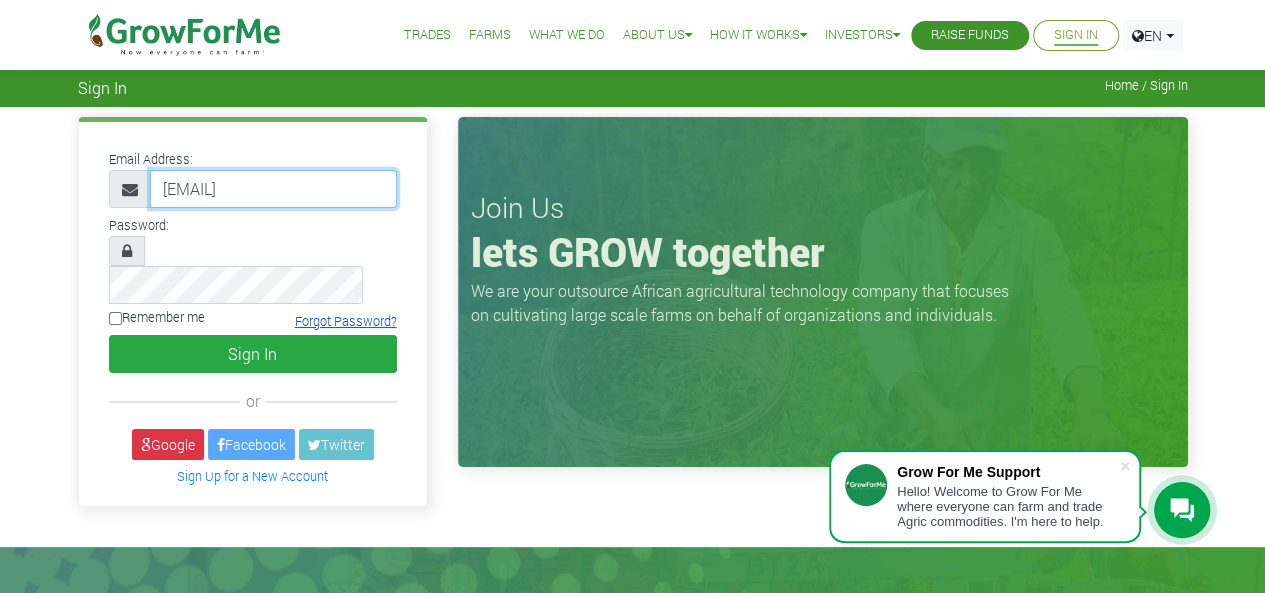 type on "[EMAIL]" 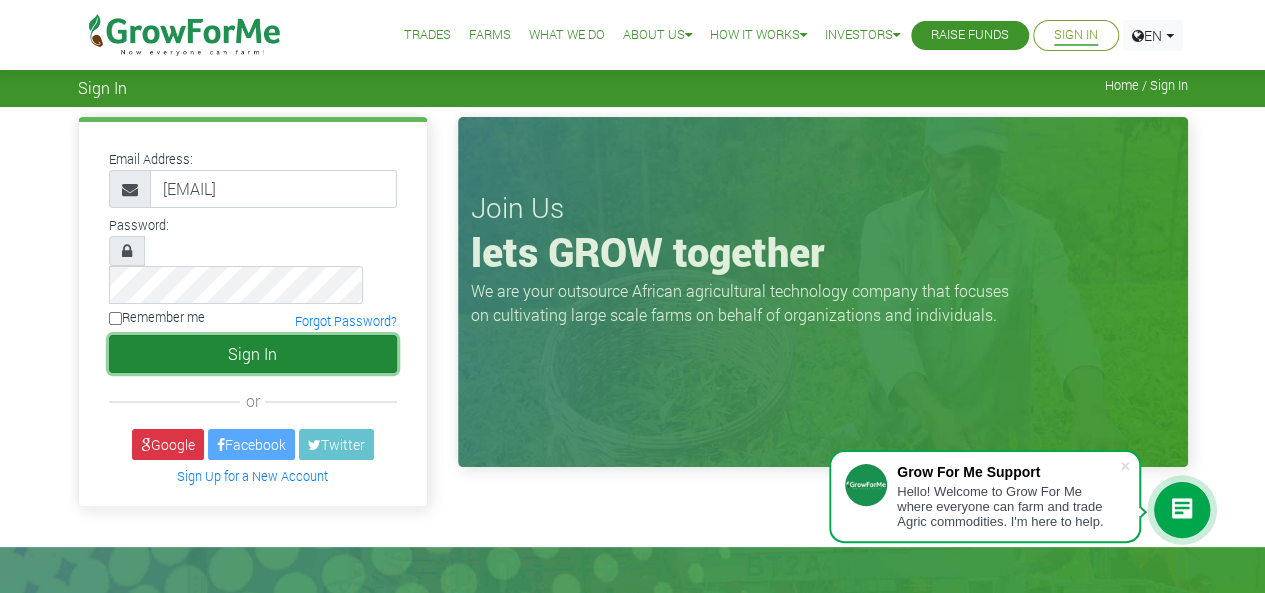 click on "Sign In" at bounding box center [253, 354] 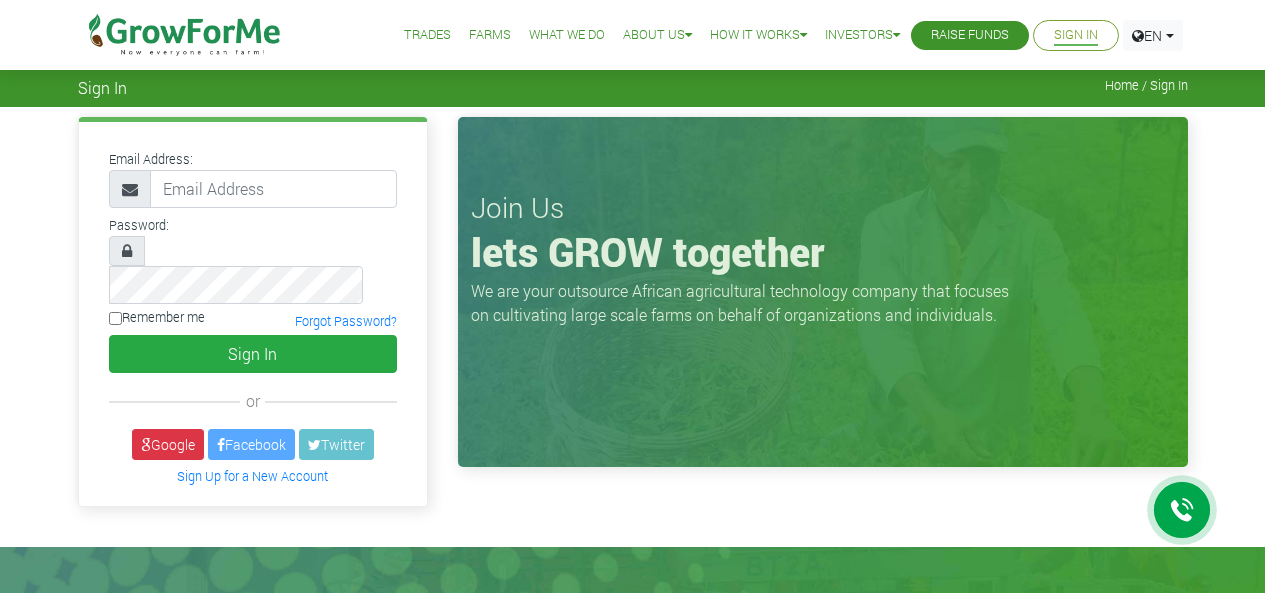 scroll, scrollTop: 0, scrollLeft: 0, axis: both 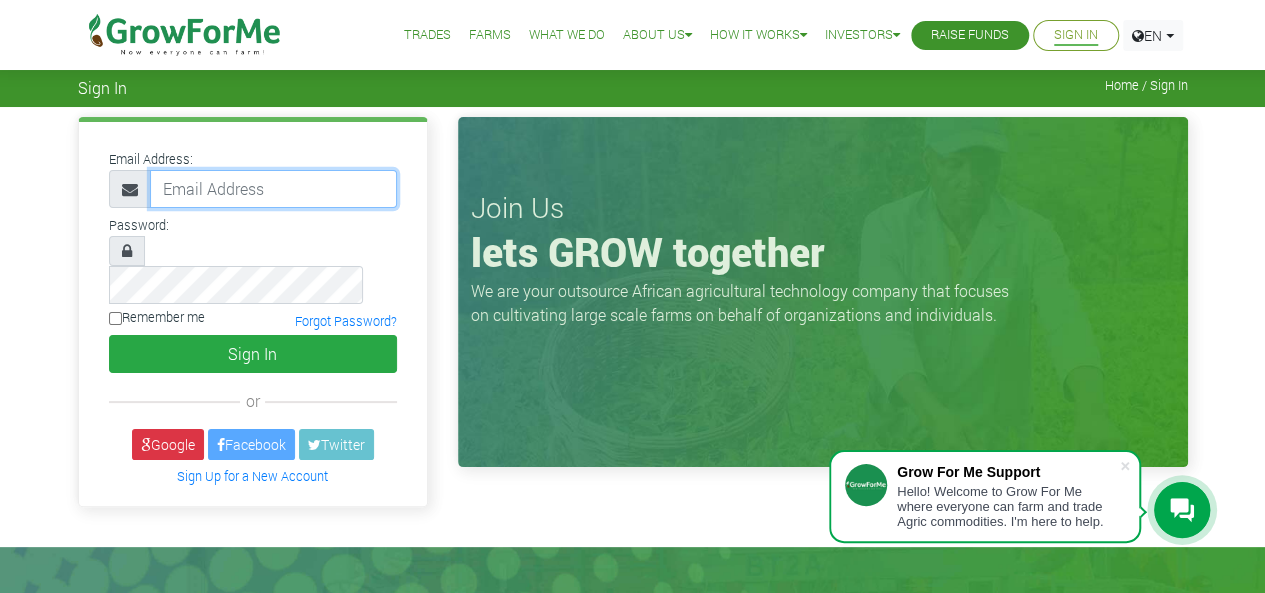 click at bounding box center [273, 189] 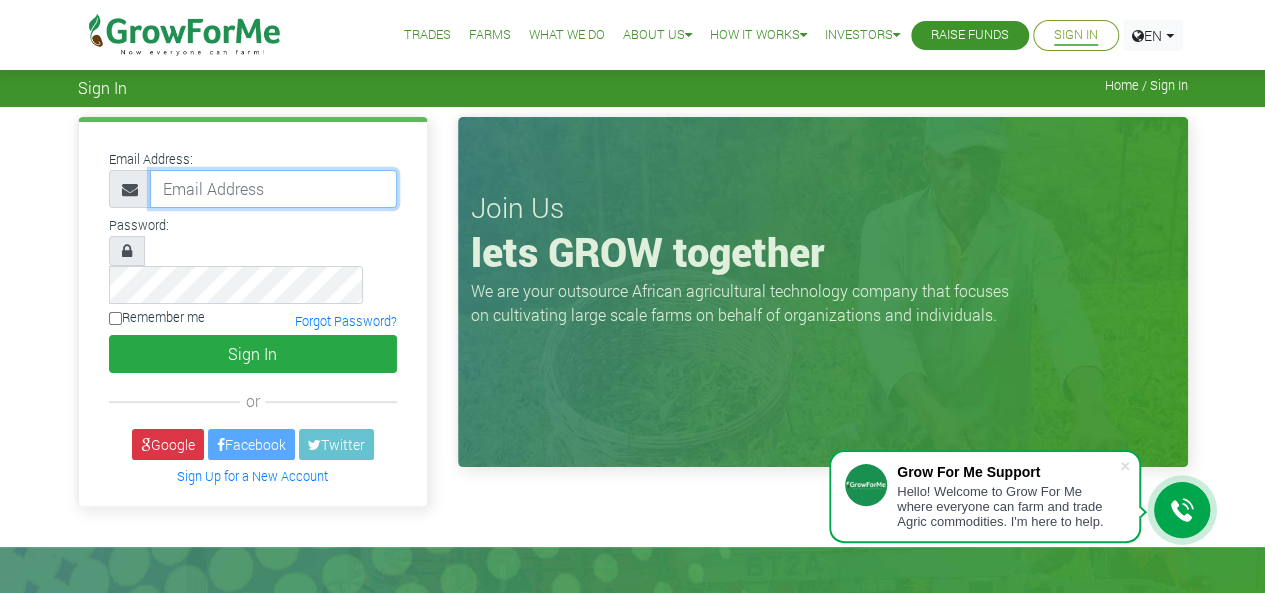click at bounding box center (273, 189) 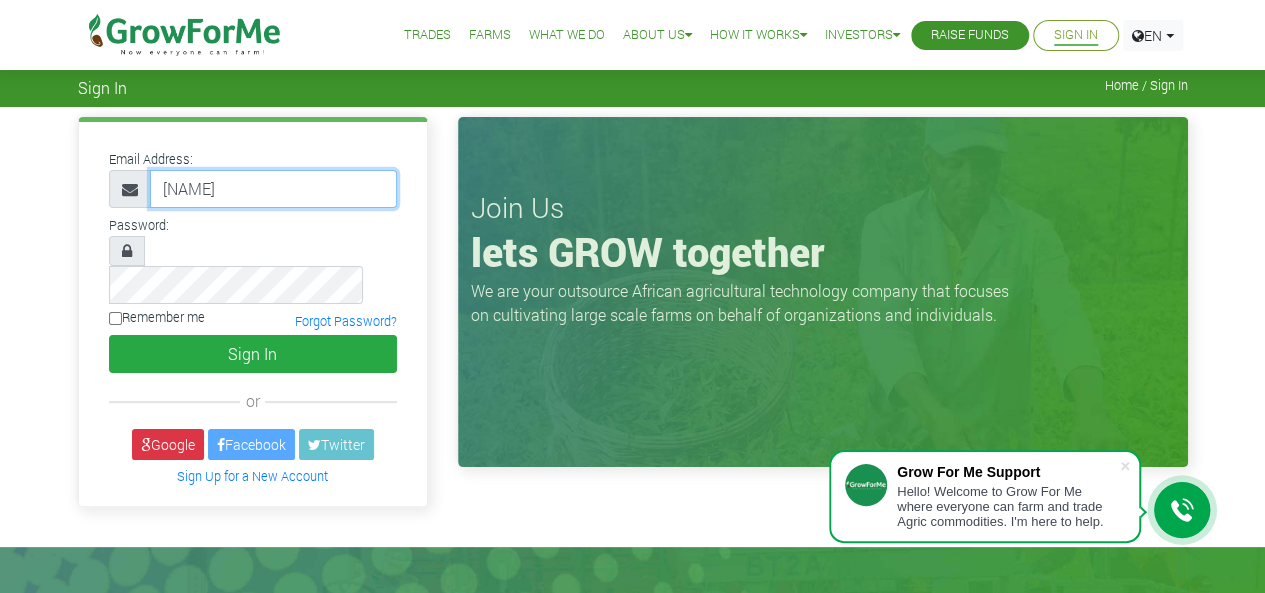 type on "ant" 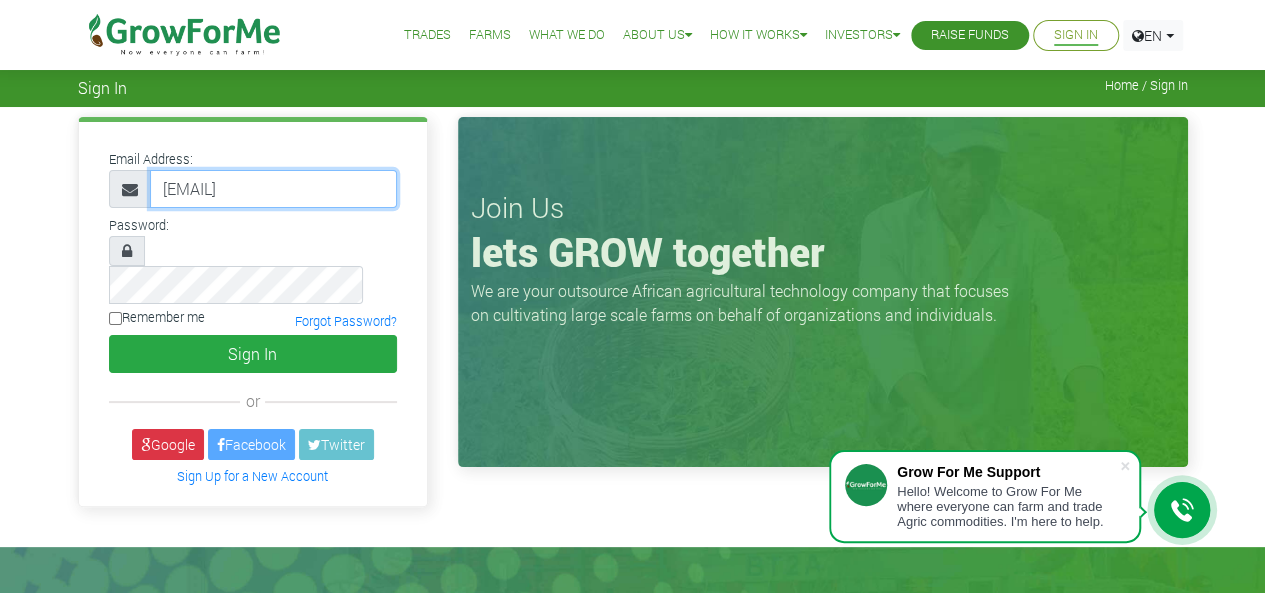 drag, startPoint x: 362, startPoint y: 190, endPoint x: 148, endPoint y: 209, distance: 214.8418 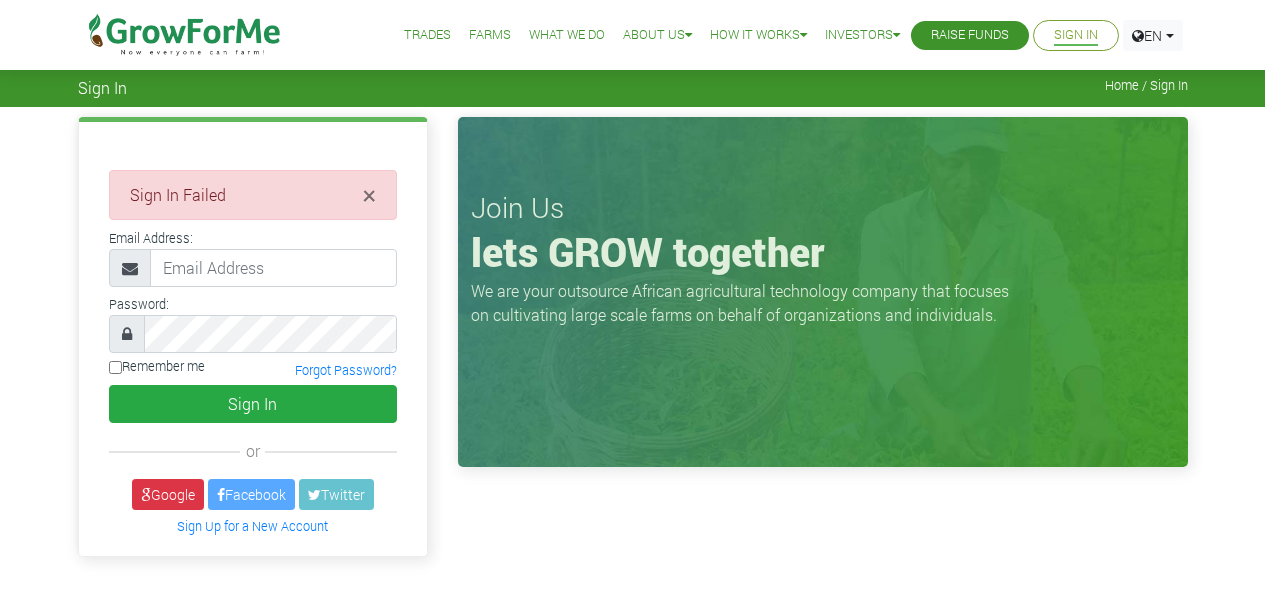 scroll, scrollTop: 0, scrollLeft: 0, axis: both 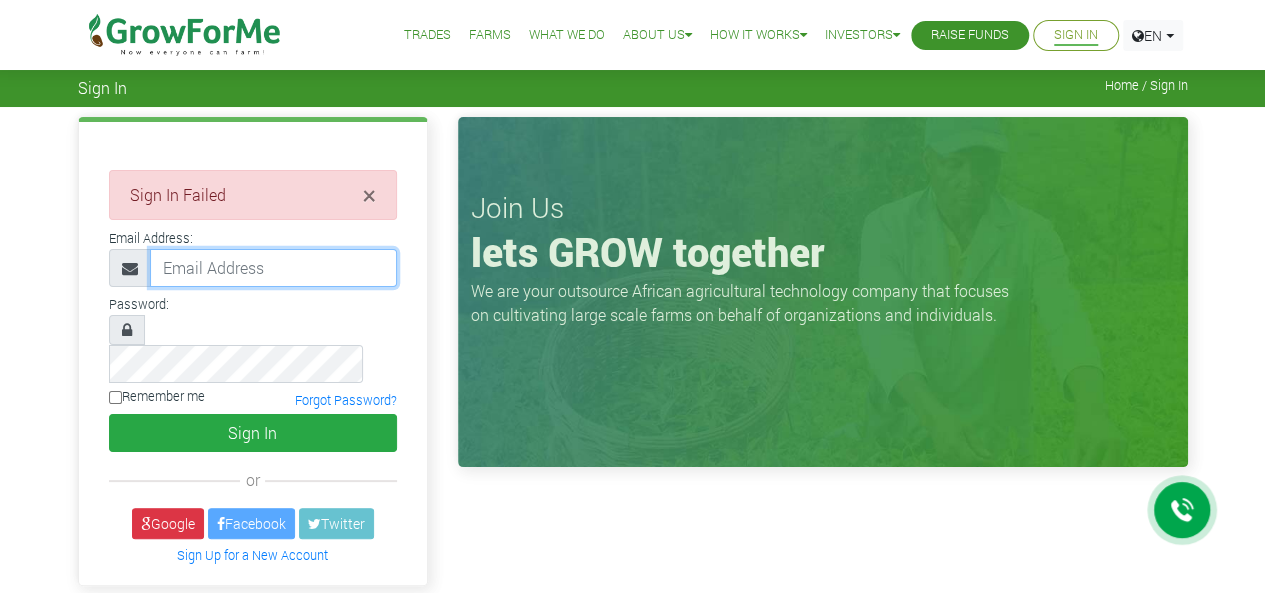 click at bounding box center [273, 268] 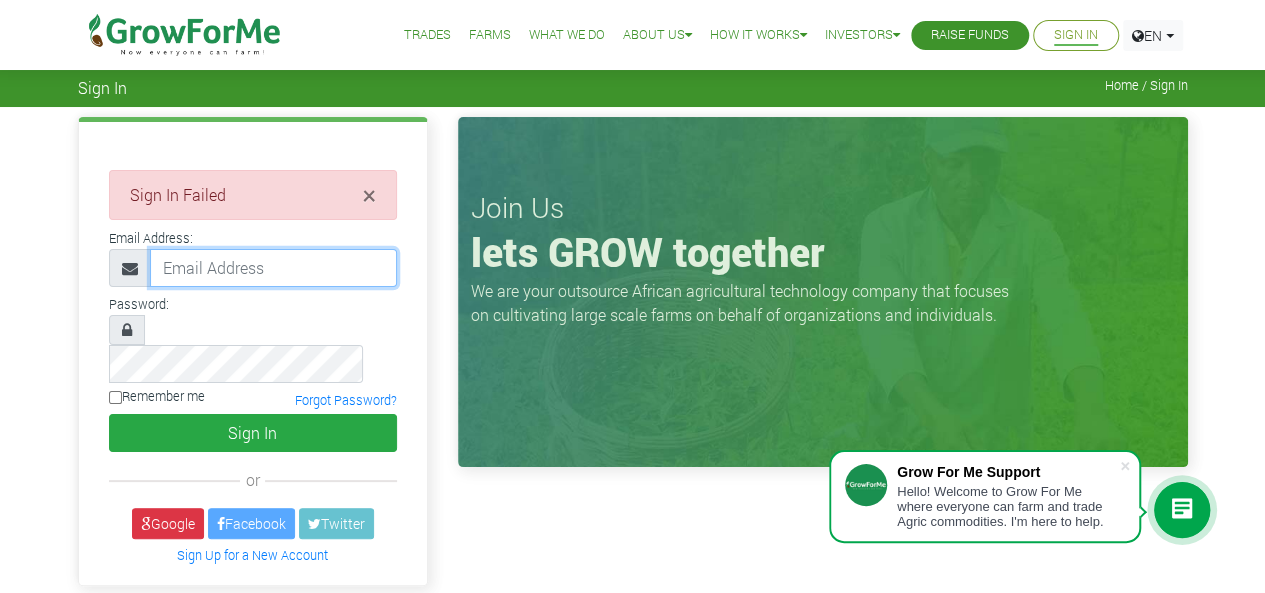 paste on "[EMAIL]" 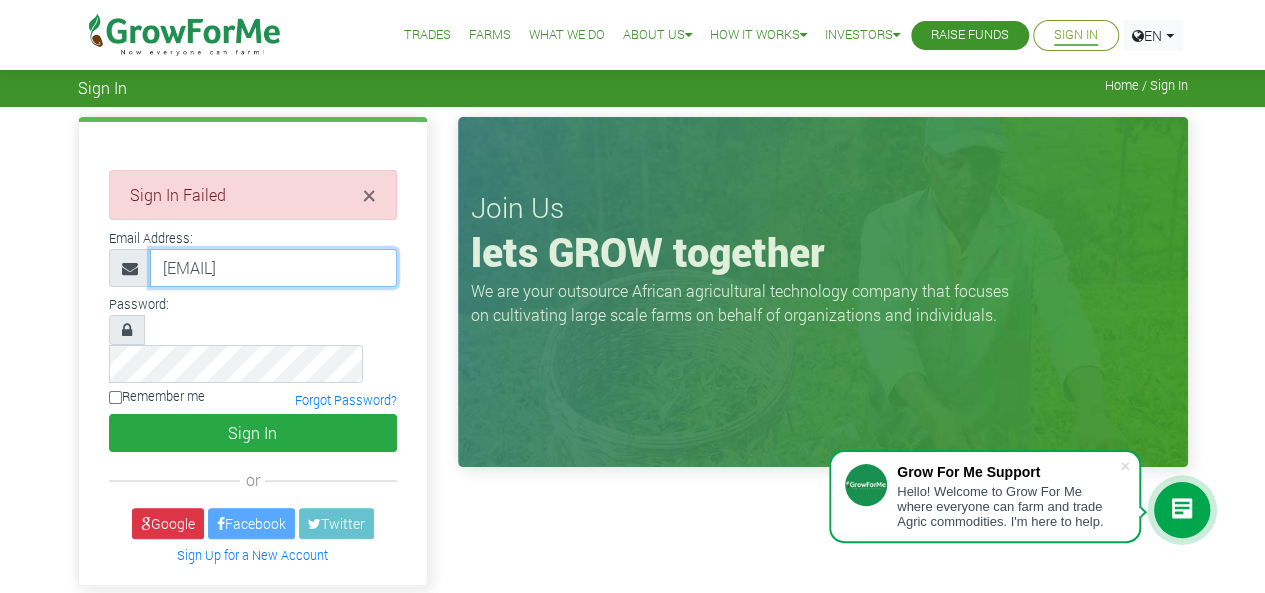 type on "[EMAIL]" 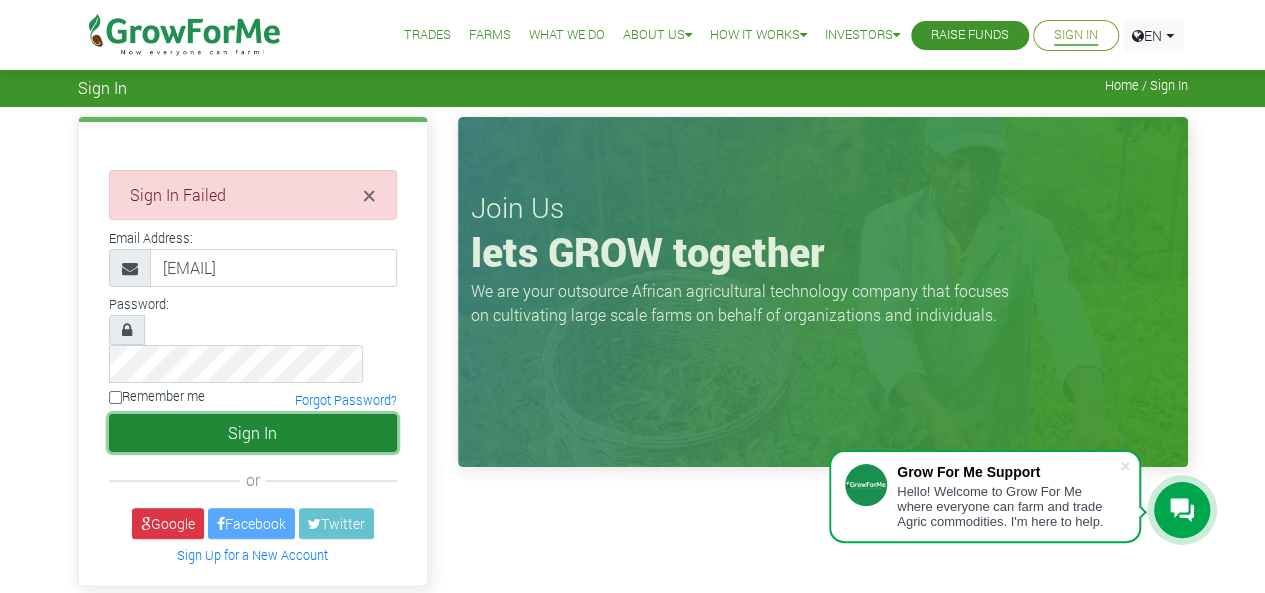 click on "Sign In" at bounding box center (253, 433) 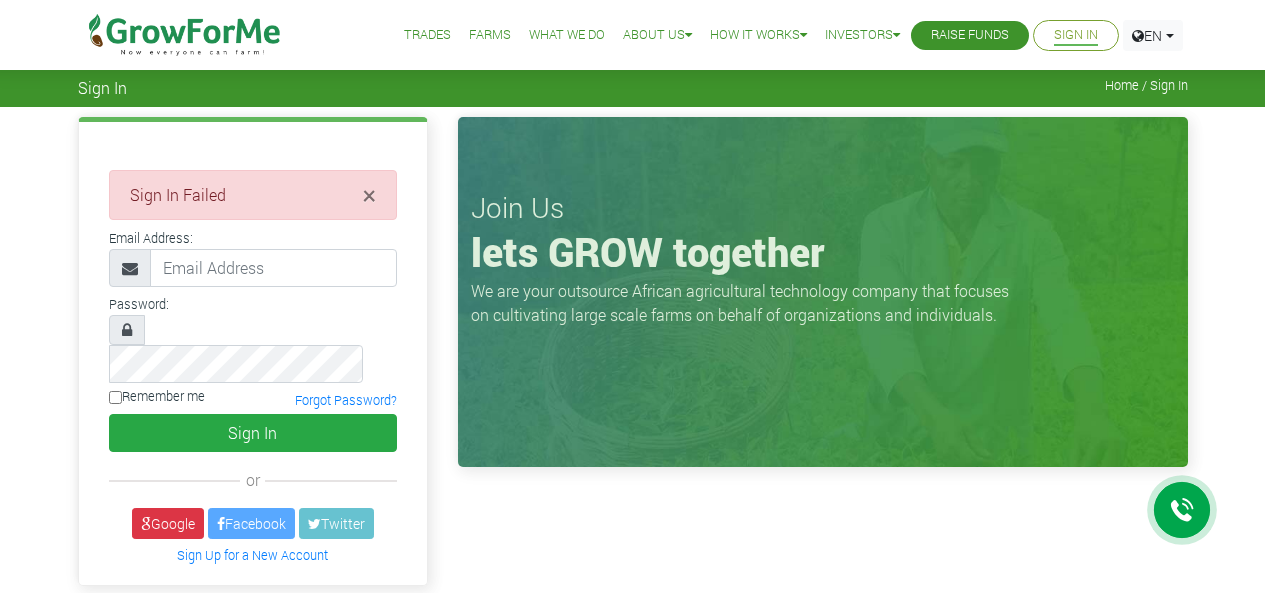 scroll, scrollTop: 0, scrollLeft: 0, axis: both 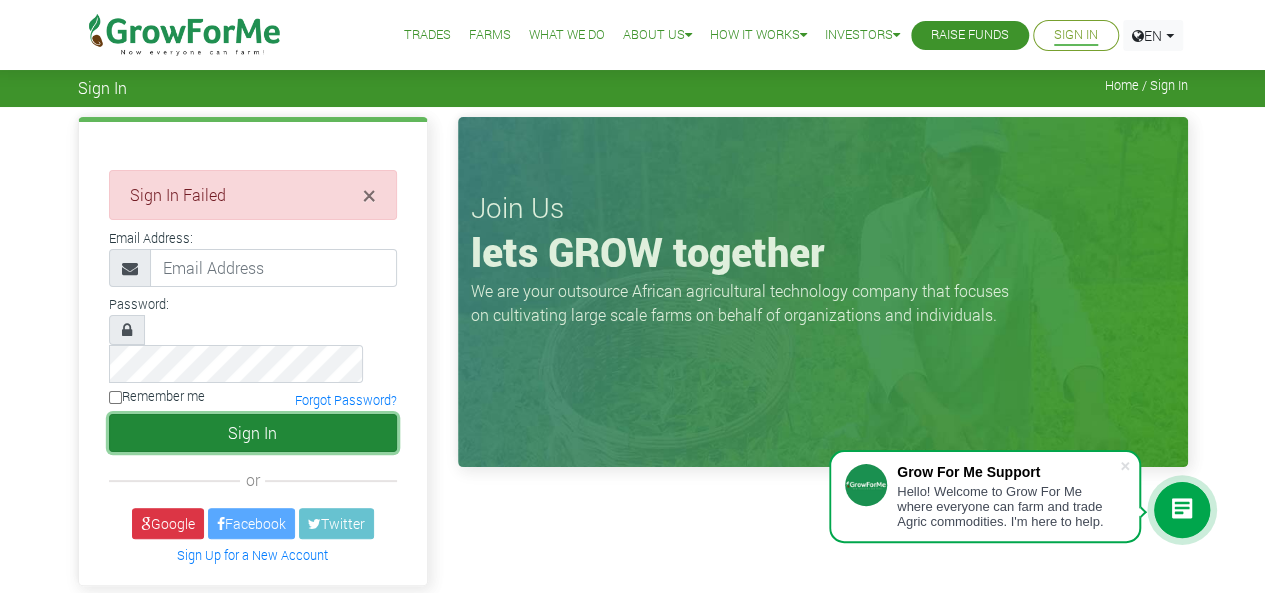 click on "Sign In" at bounding box center [253, 433] 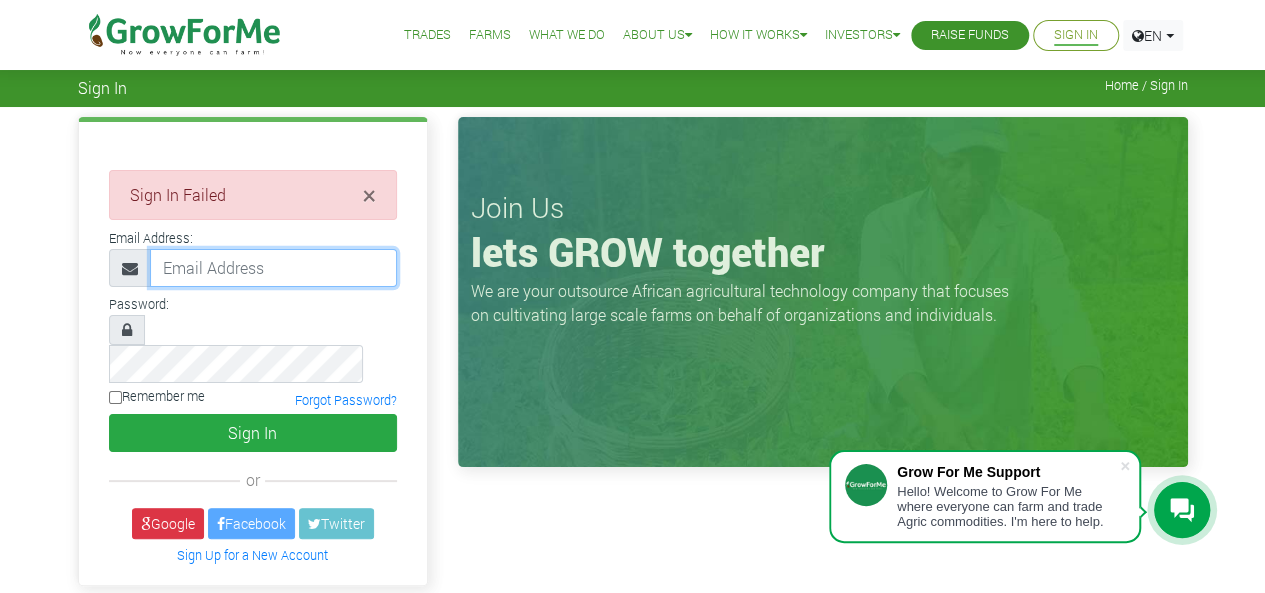 paste on "[USERNAME]@[DOMAIN]" 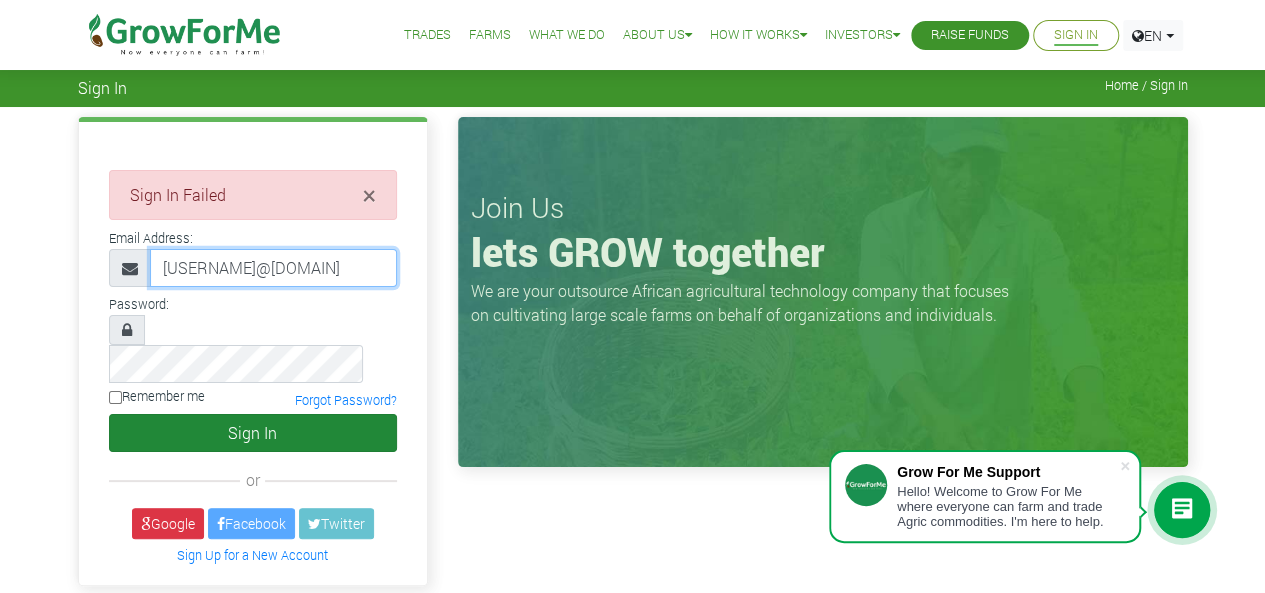type on "[USERNAME]@[DOMAIN]" 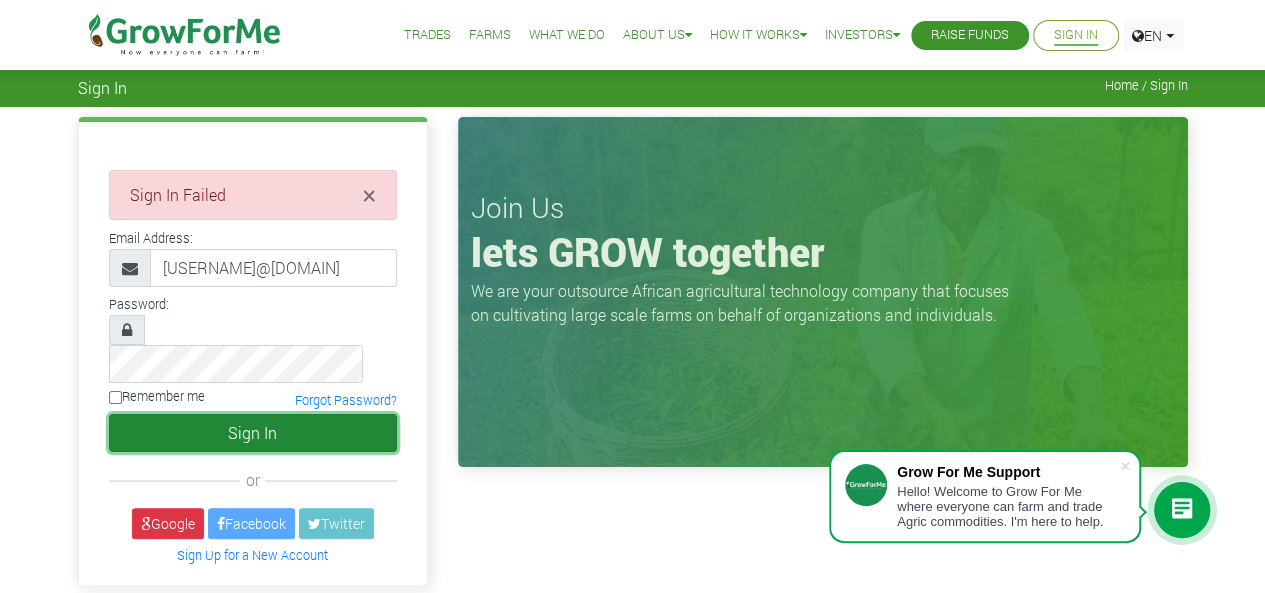 click on "Sign In" at bounding box center (253, 433) 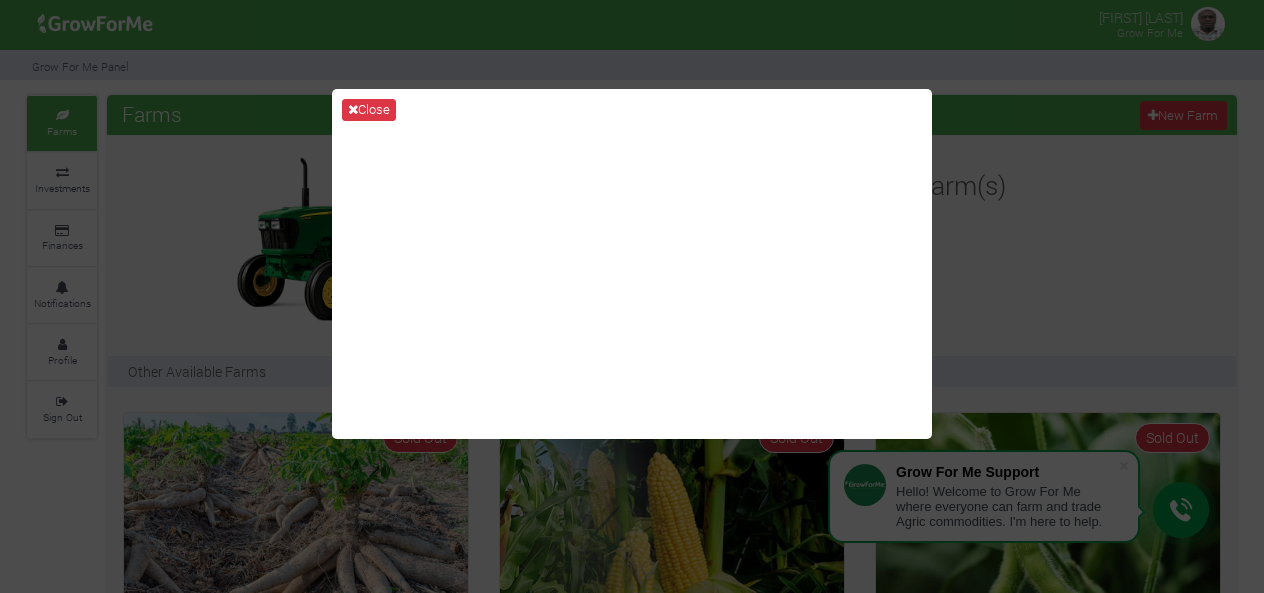 scroll, scrollTop: 0, scrollLeft: 0, axis: both 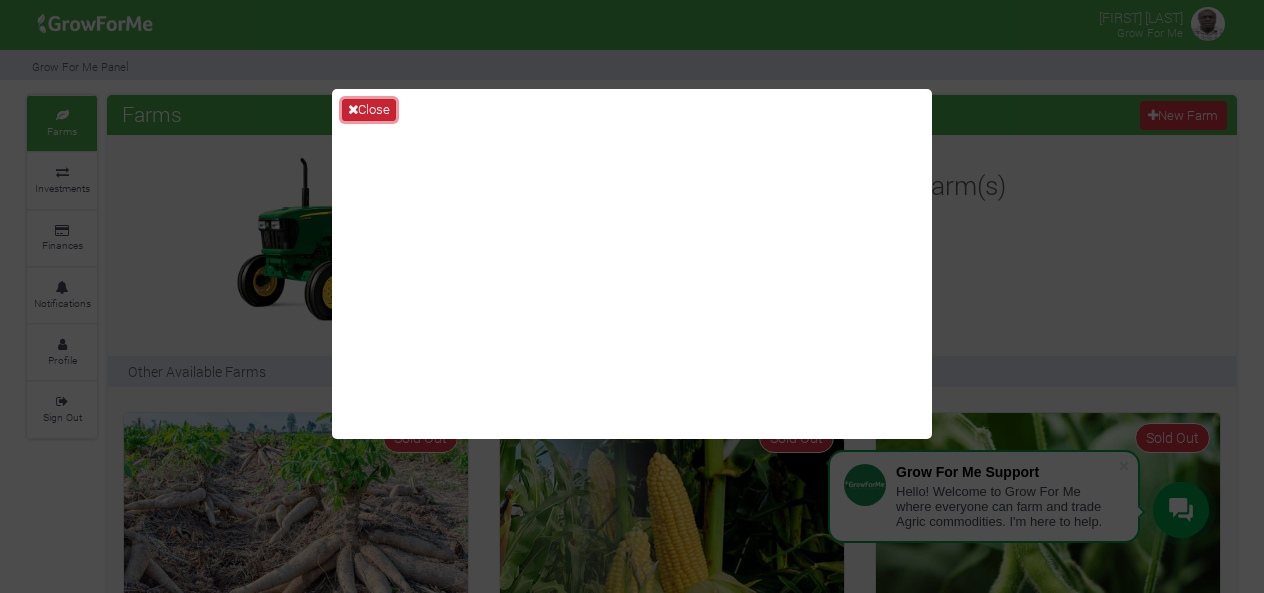 click on "Close" at bounding box center [369, 110] 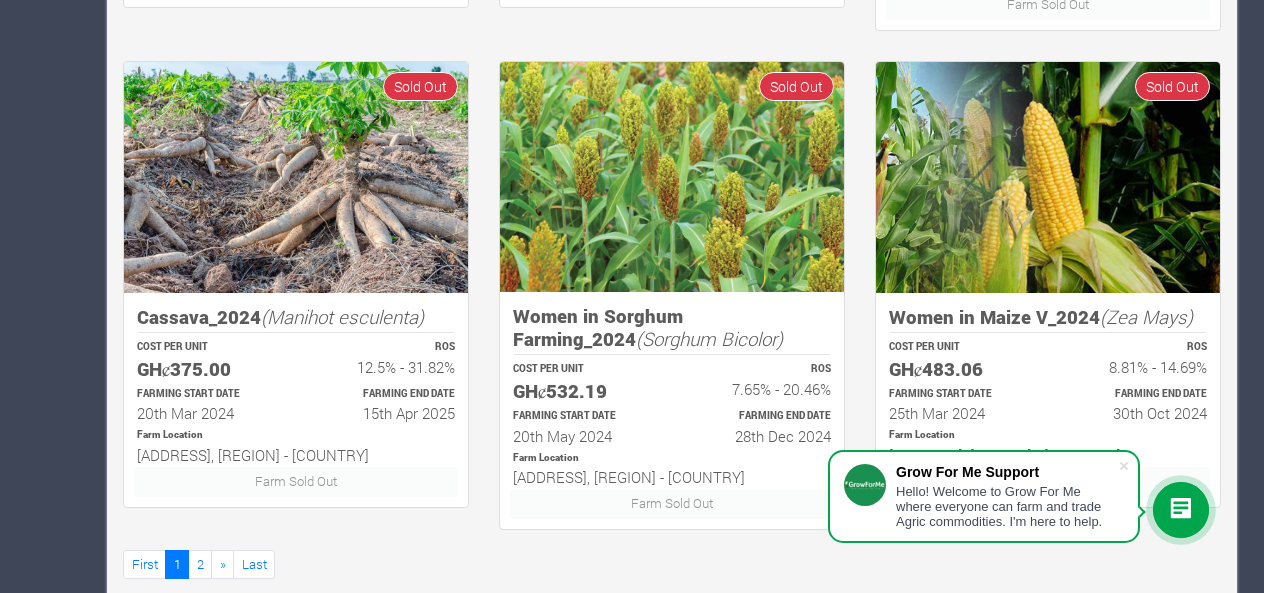 scroll, scrollTop: 1376, scrollLeft: 0, axis: vertical 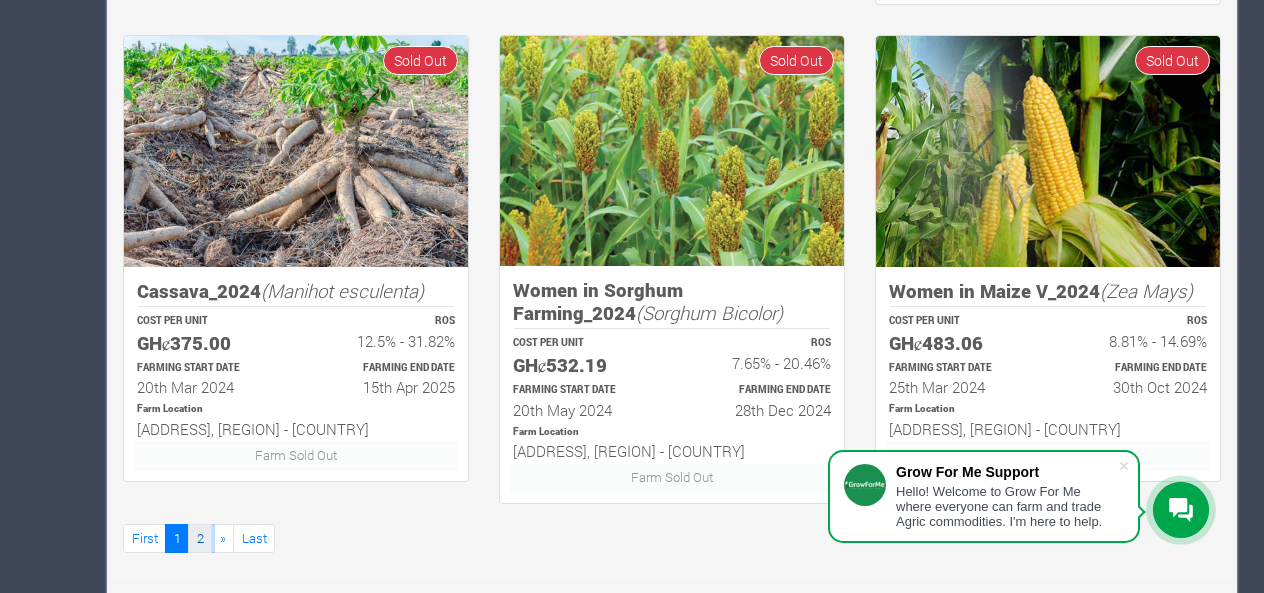 click on "2" at bounding box center (200, 538) 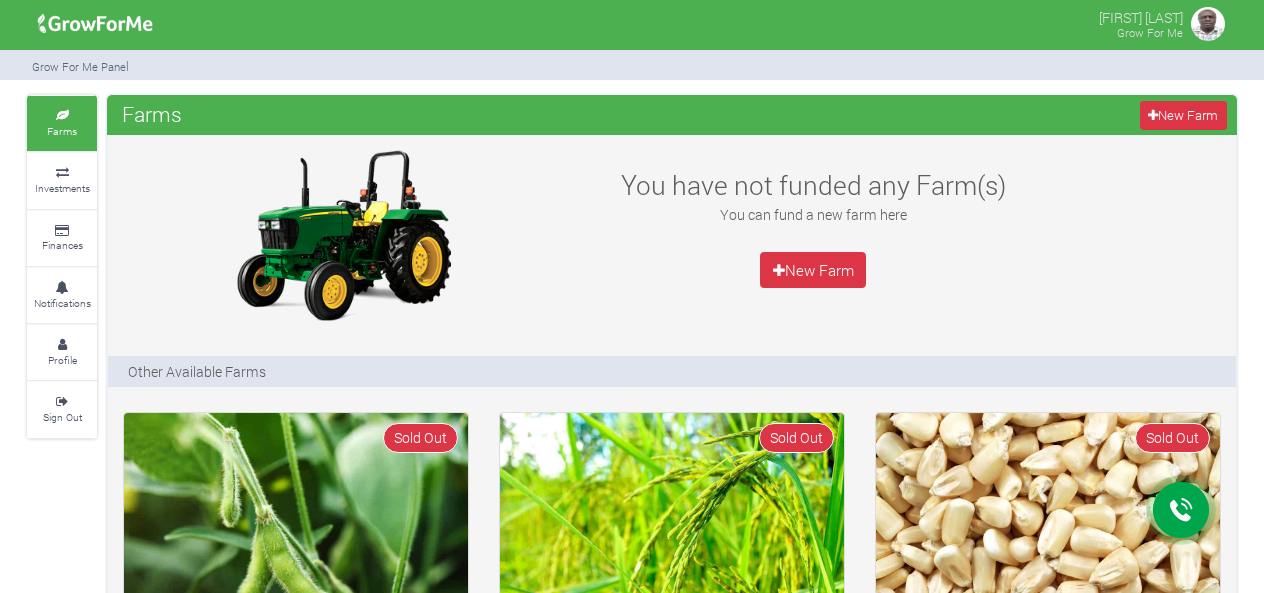 scroll, scrollTop: 0, scrollLeft: 0, axis: both 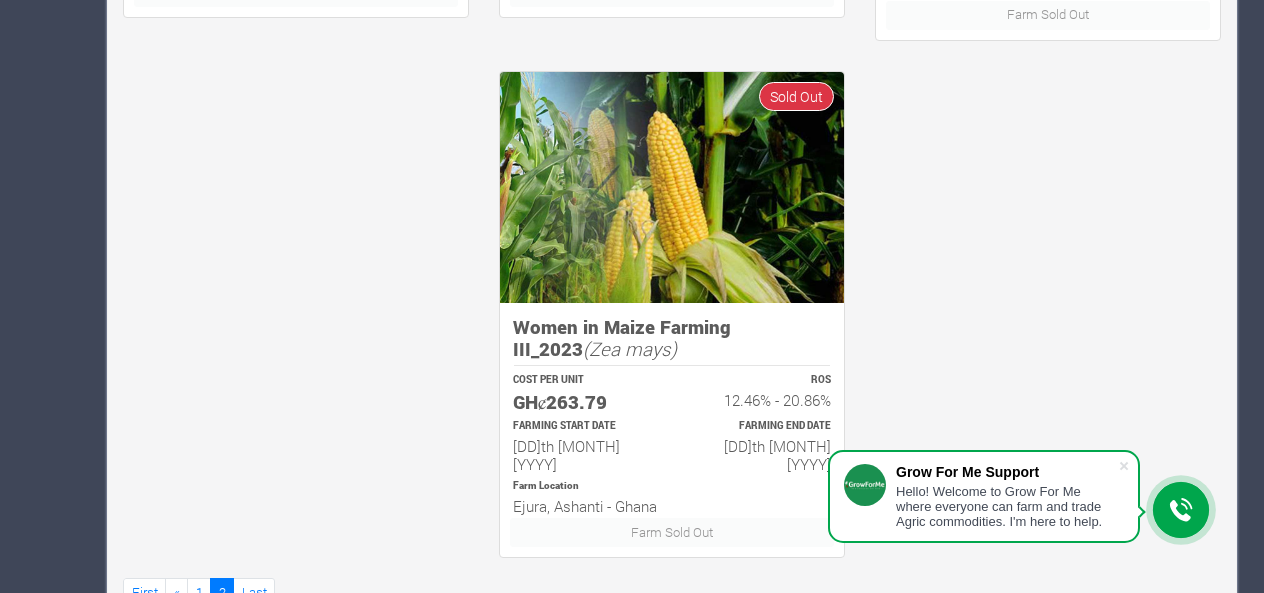 click at bounding box center [1181, 510] 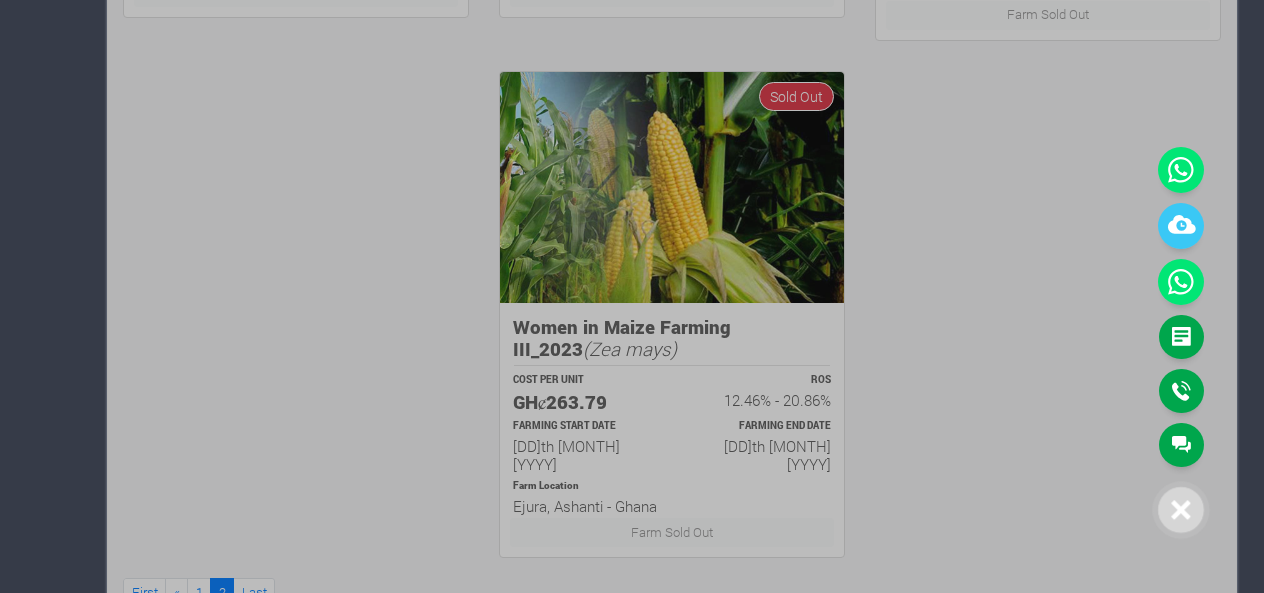click at bounding box center (632, 296) 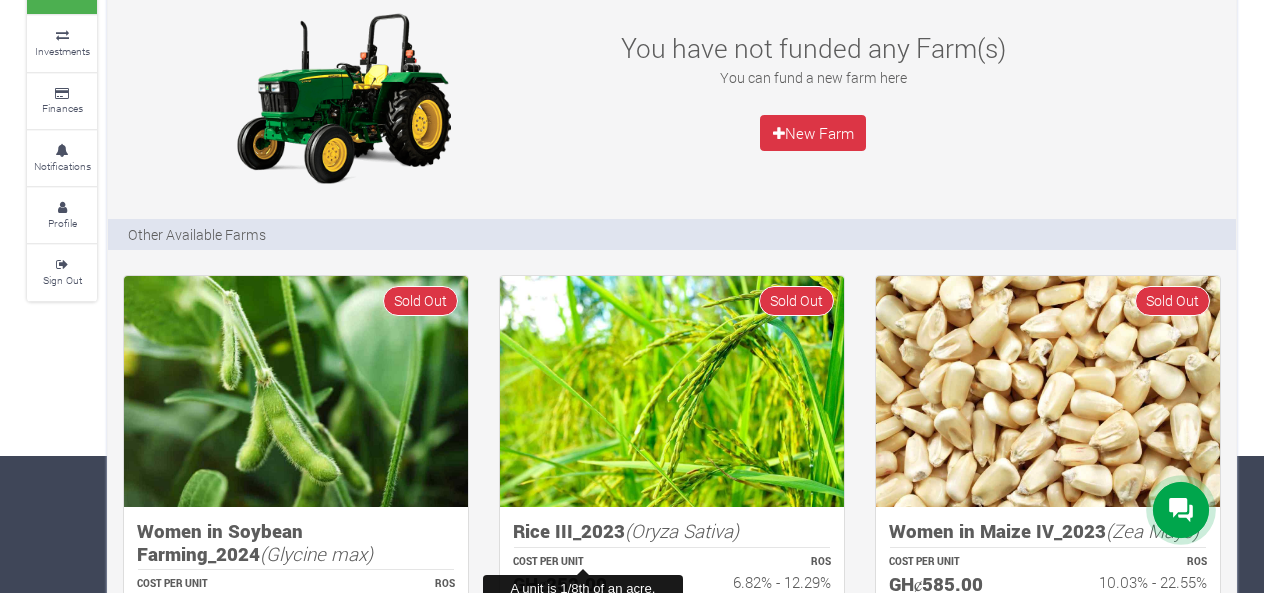 scroll, scrollTop: 0, scrollLeft: 0, axis: both 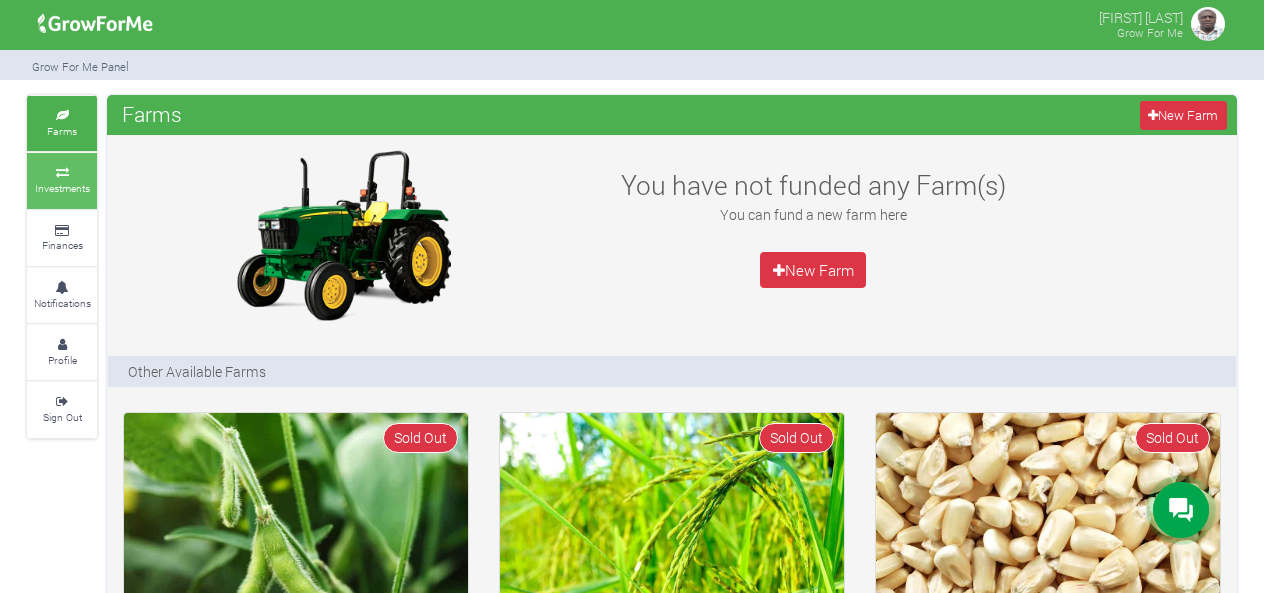 click on "Investments" at bounding box center (62, 188) 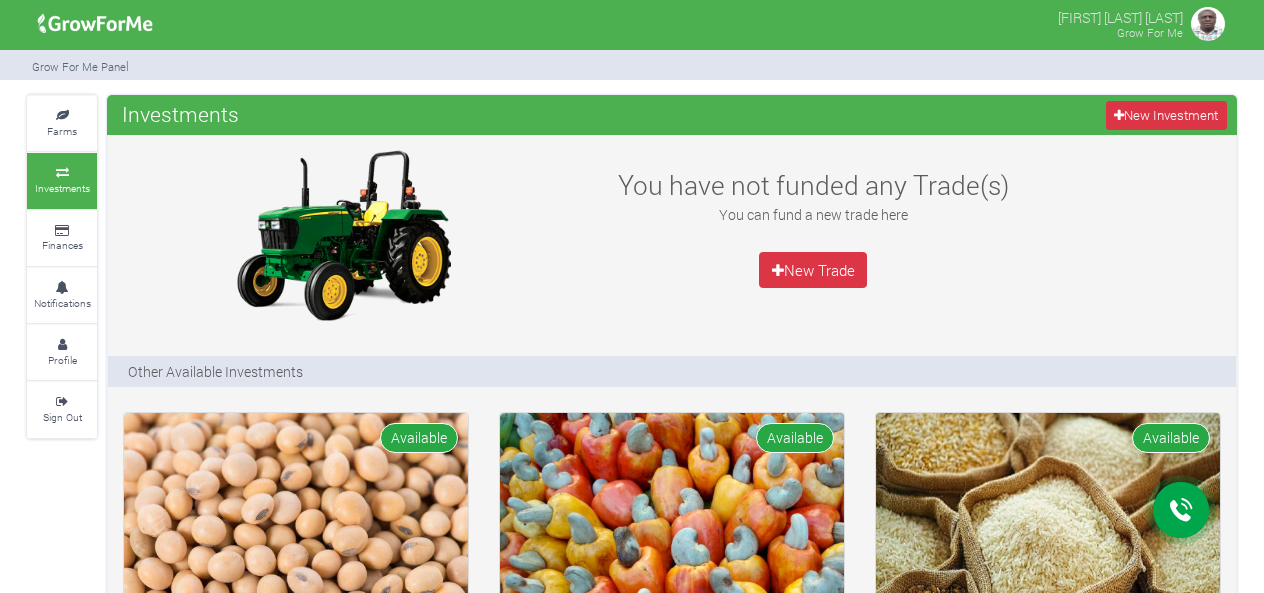 scroll, scrollTop: 0, scrollLeft: 0, axis: both 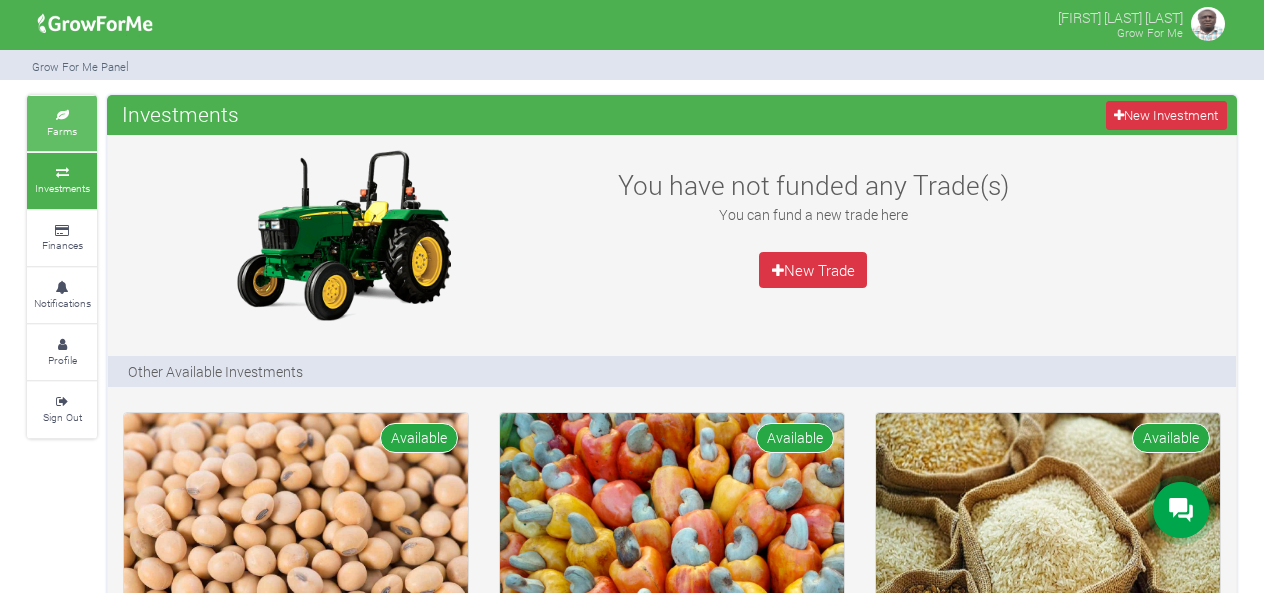 click on "Farms" at bounding box center [62, 123] 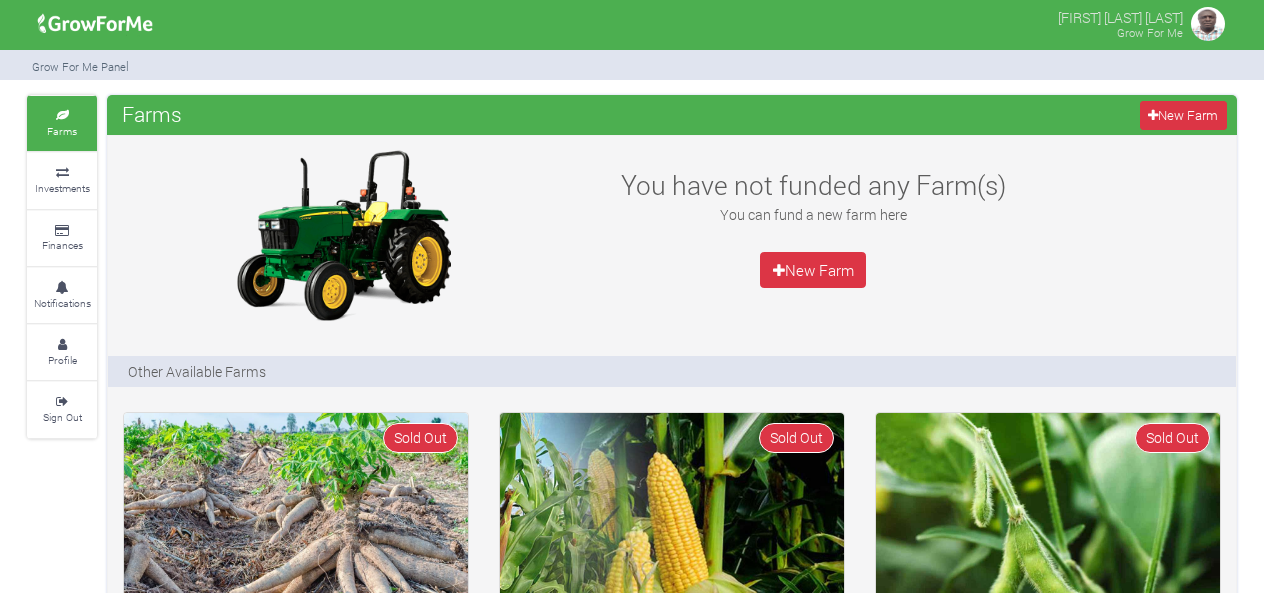 scroll, scrollTop: 0, scrollLeft: 0, axis: both 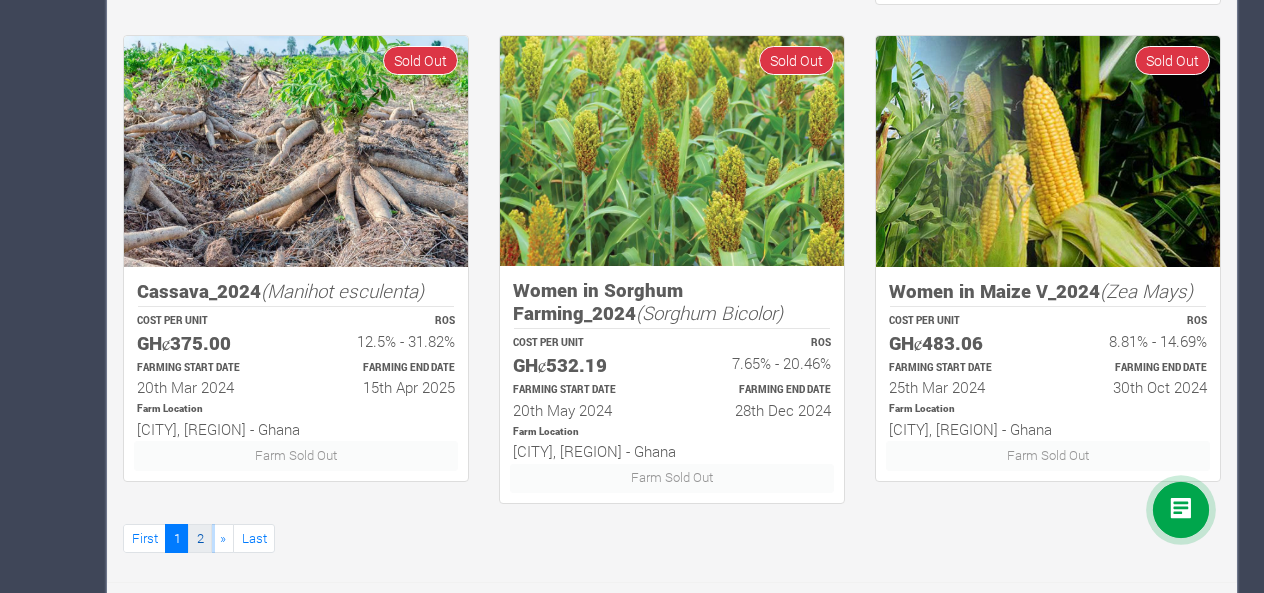 click on "2" at bounding box center (200, 538) 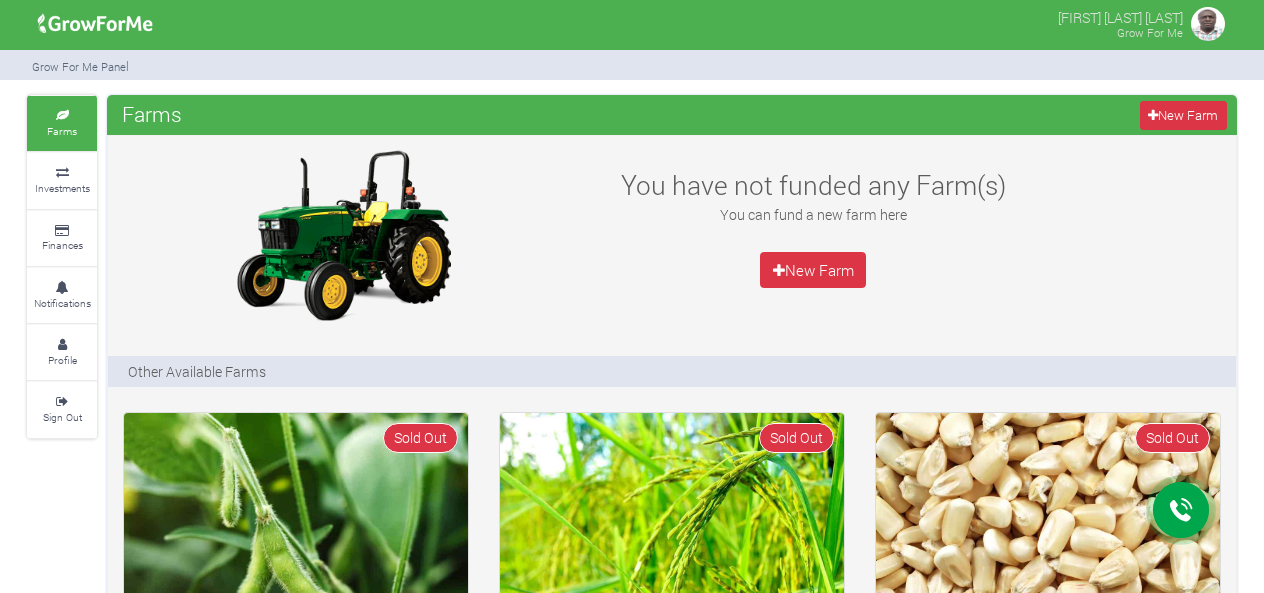 scroll, scrollTop: 300, scrollLeft: 0, axis: vertical 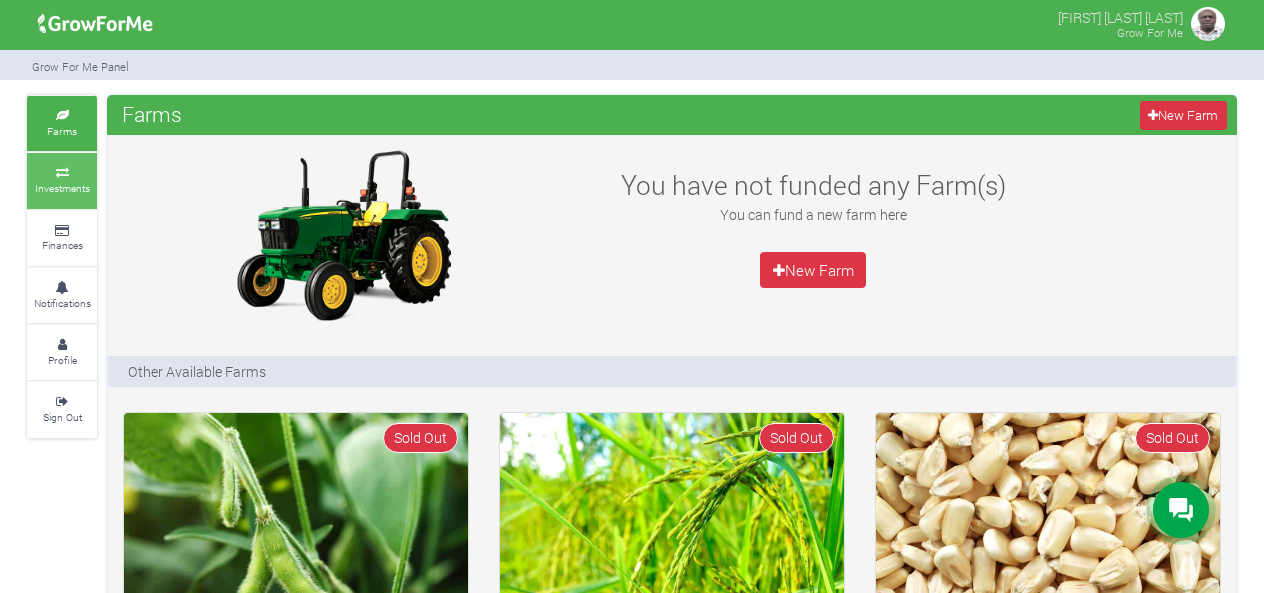 click at bounding box center (62, 173) 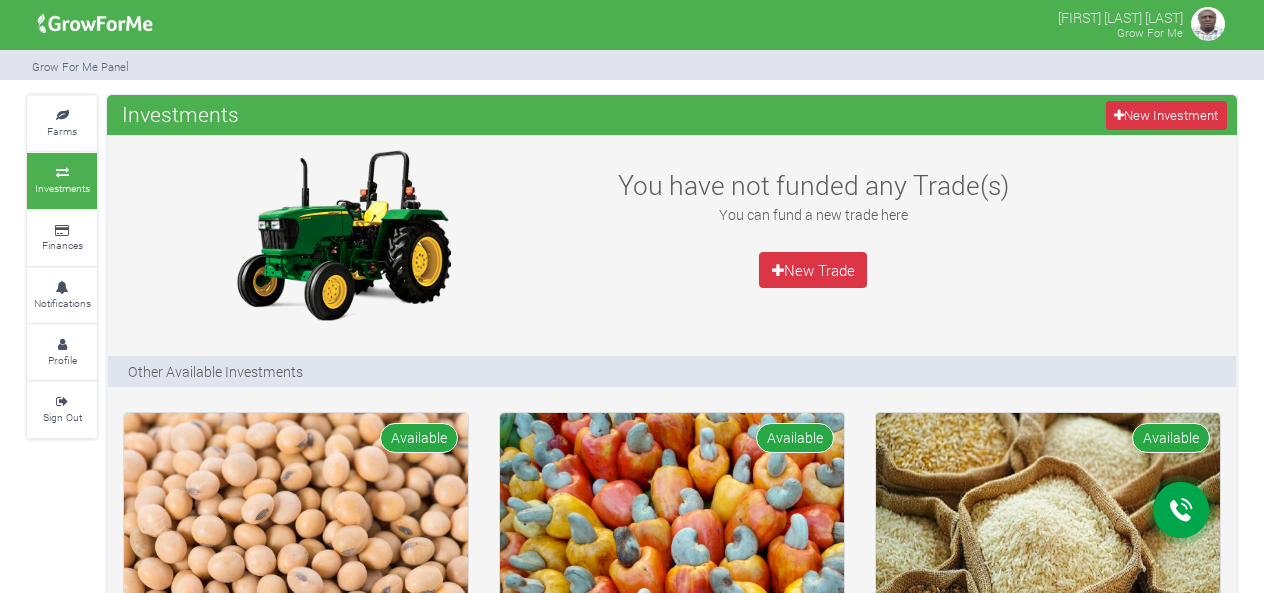 scroll, scrollTop: 300, scrollLeft: 0, axis: vertical 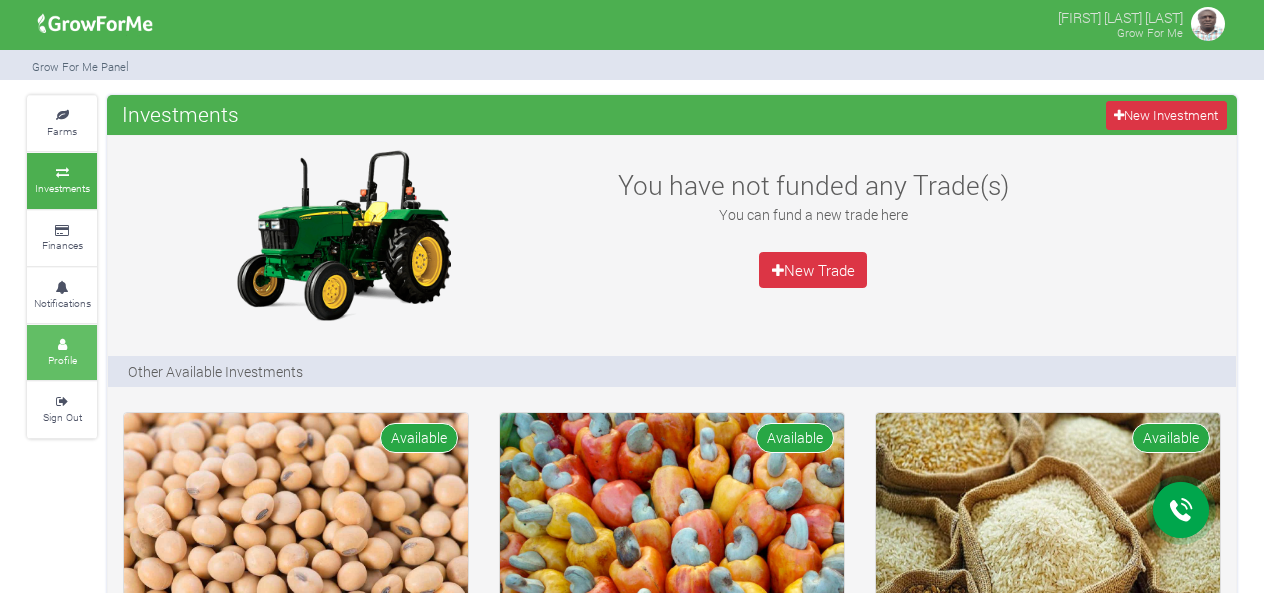 click at bounding box center (62, 345) 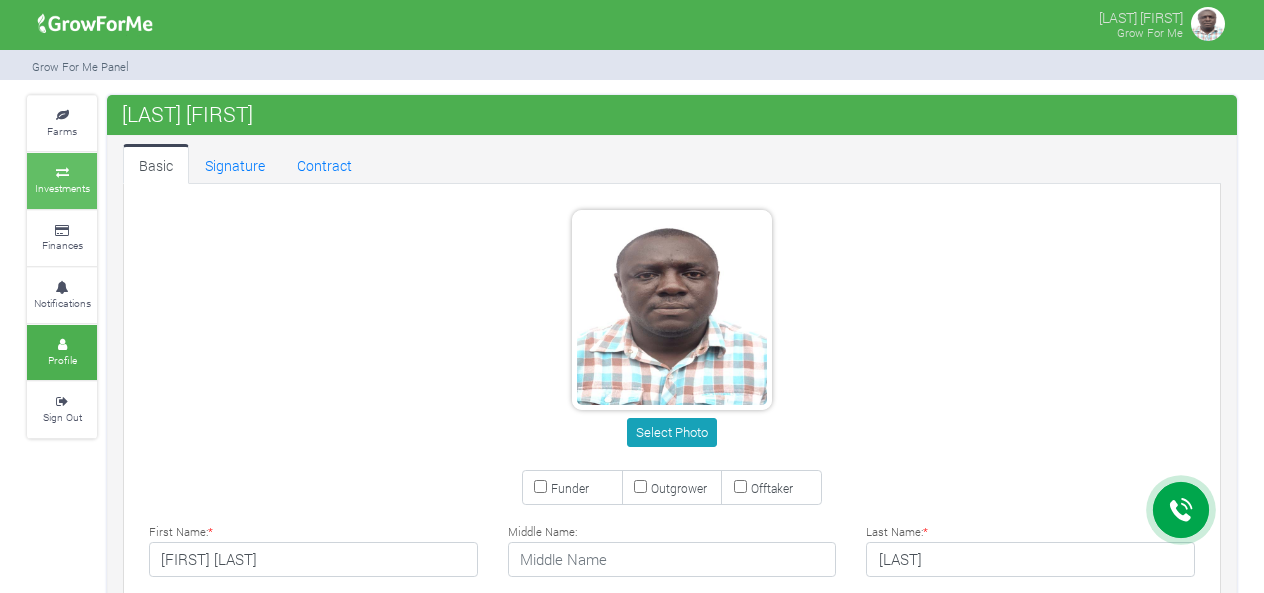 scroll, scrollTop: 0, scrollLeft: 0, axis: both 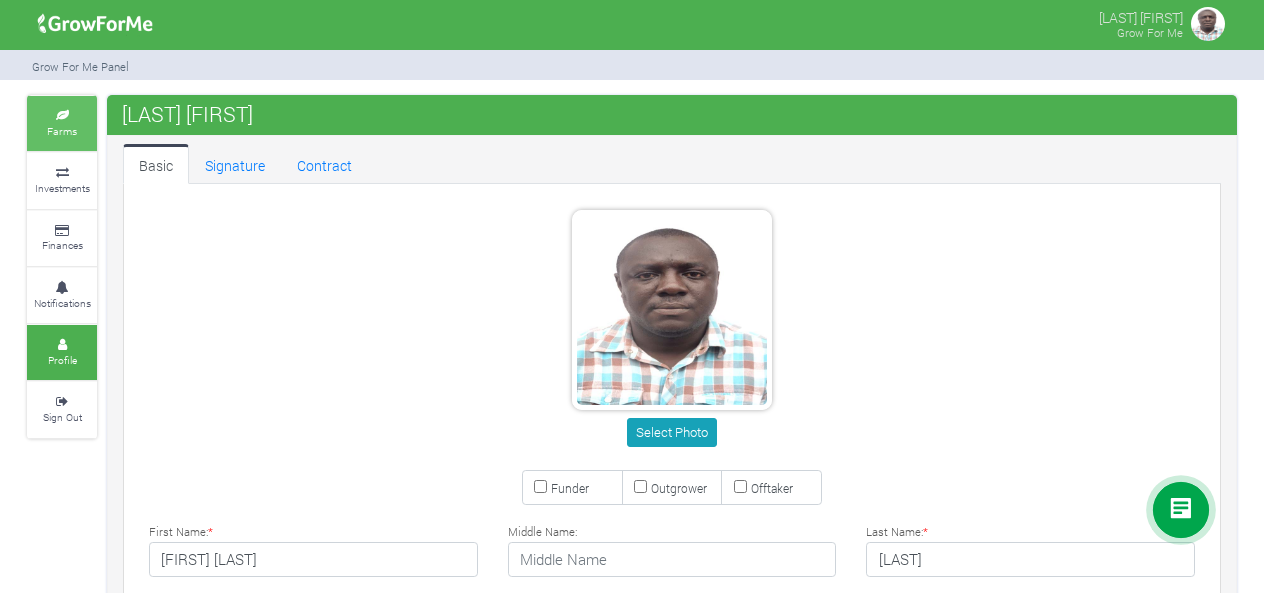 click on "Farms" at bounding box center (62, 131) 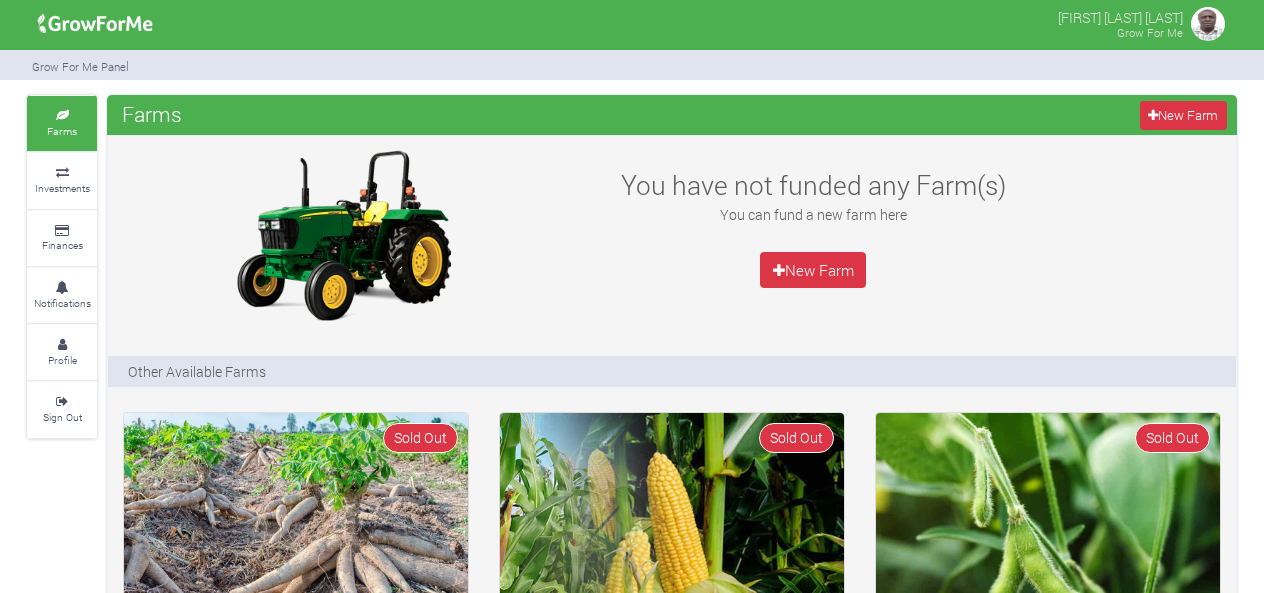 scroll, scrollTop: 0, scrollLeft: 0, axis: both 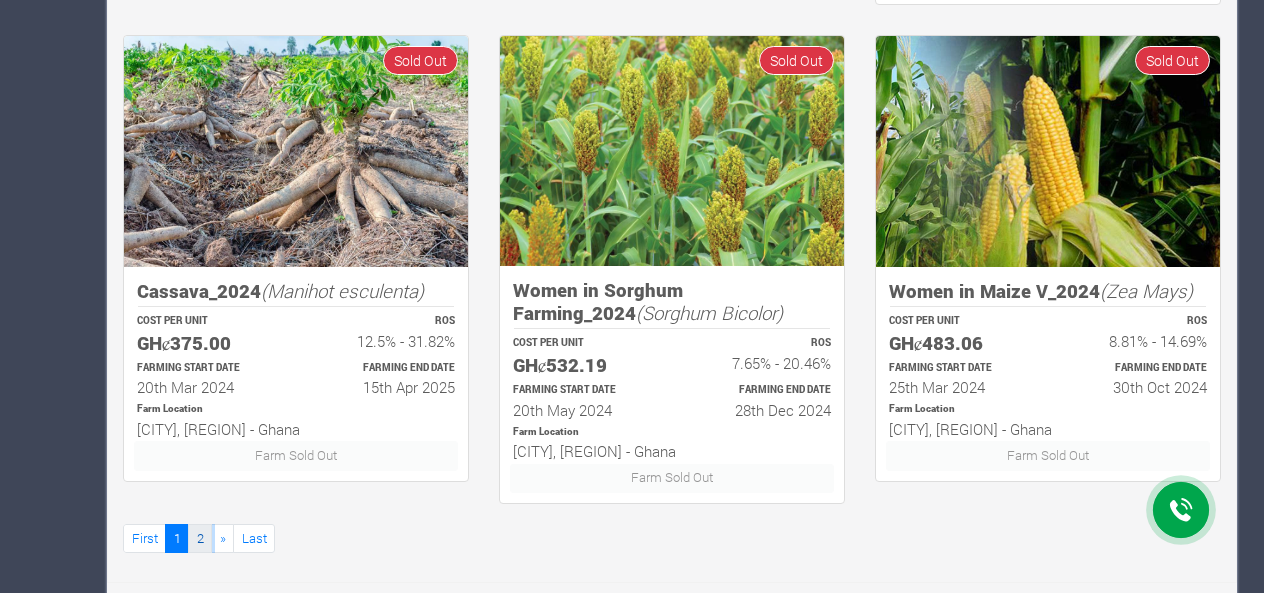click on "2" at bounding box center (200, 538) 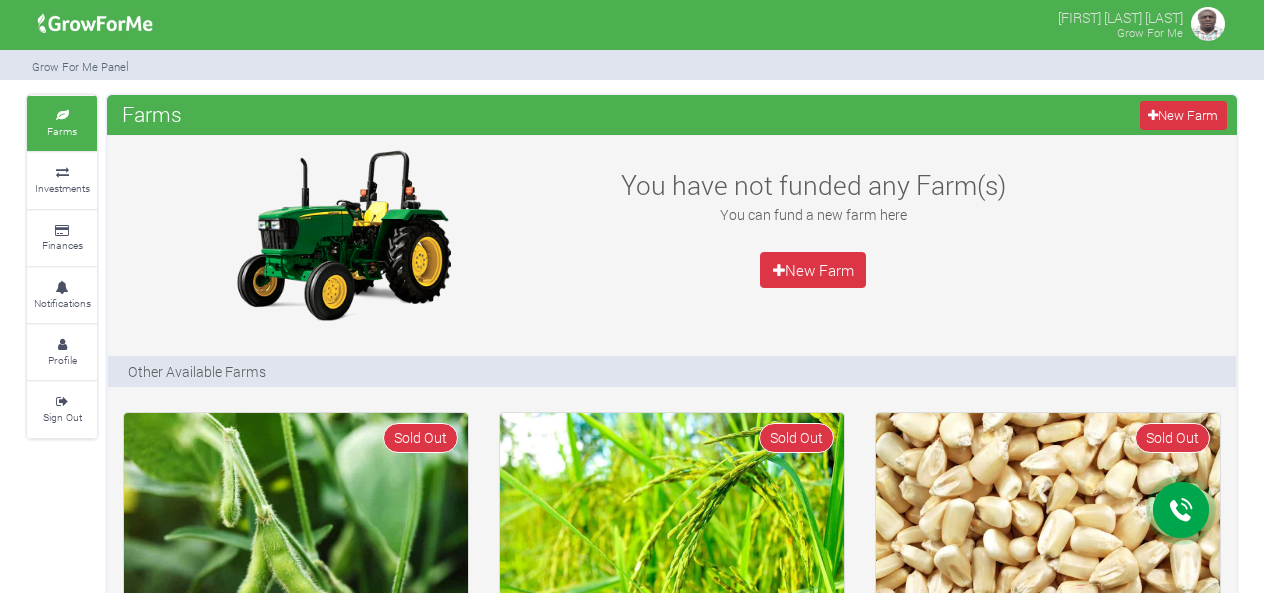 scroll, scrollTop: 0, scrollLeft: 0, axis: both 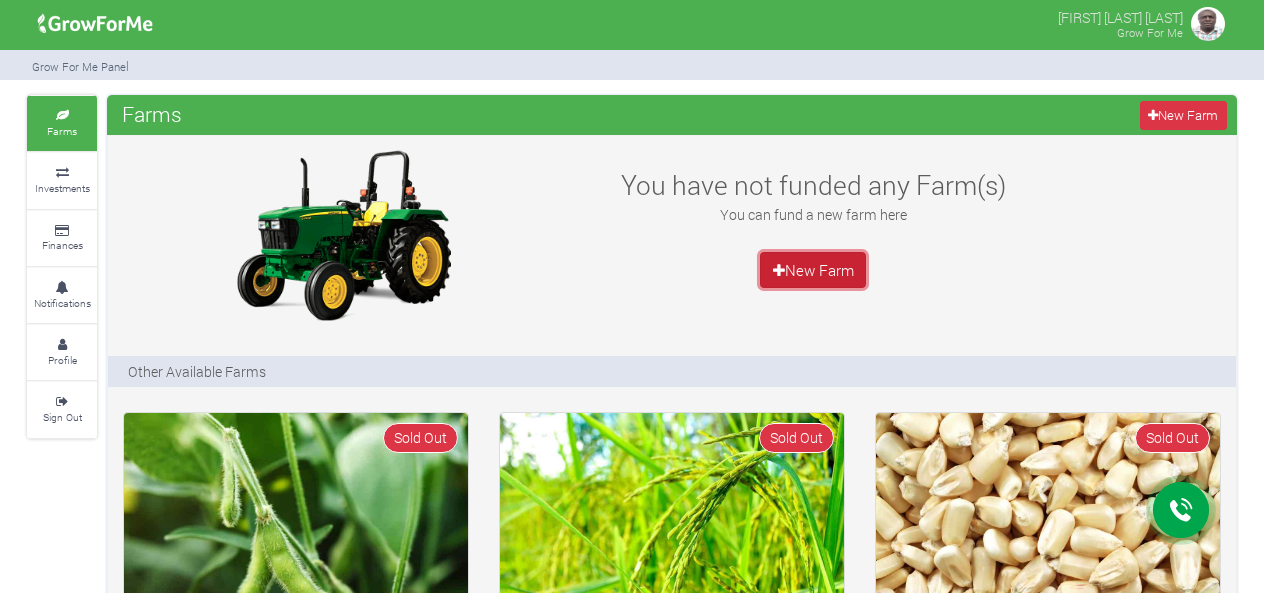 click on "New Farm" at bounding box center [813, 270] 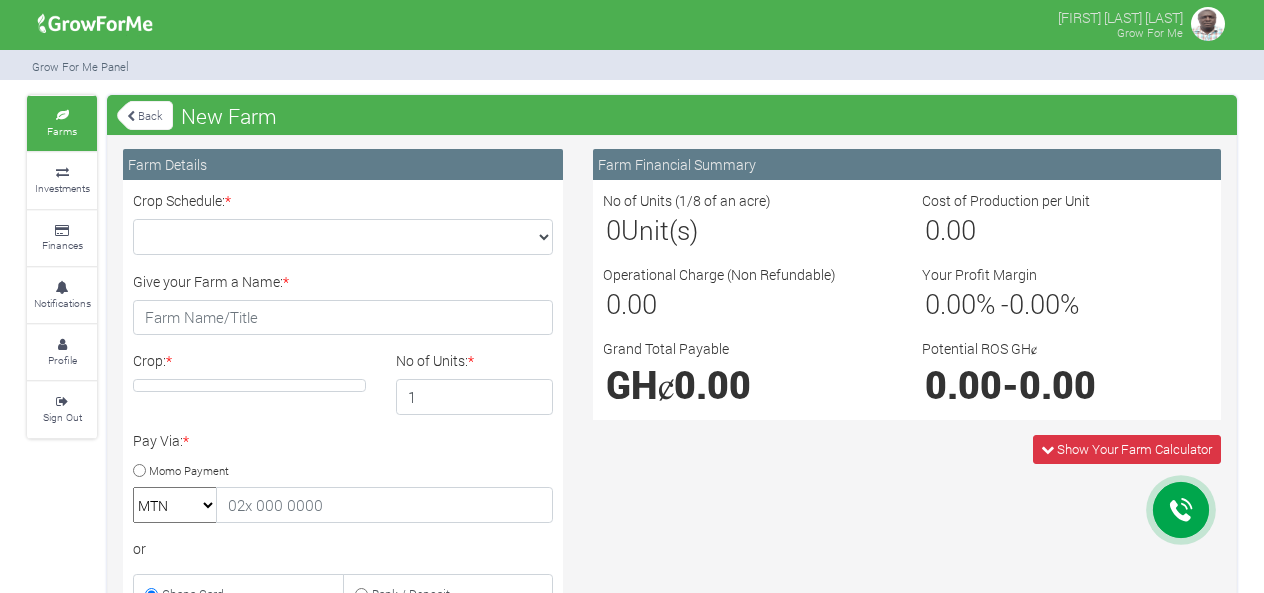 scroll, scrollTop: 0, scrollLeft: 0, axis: both 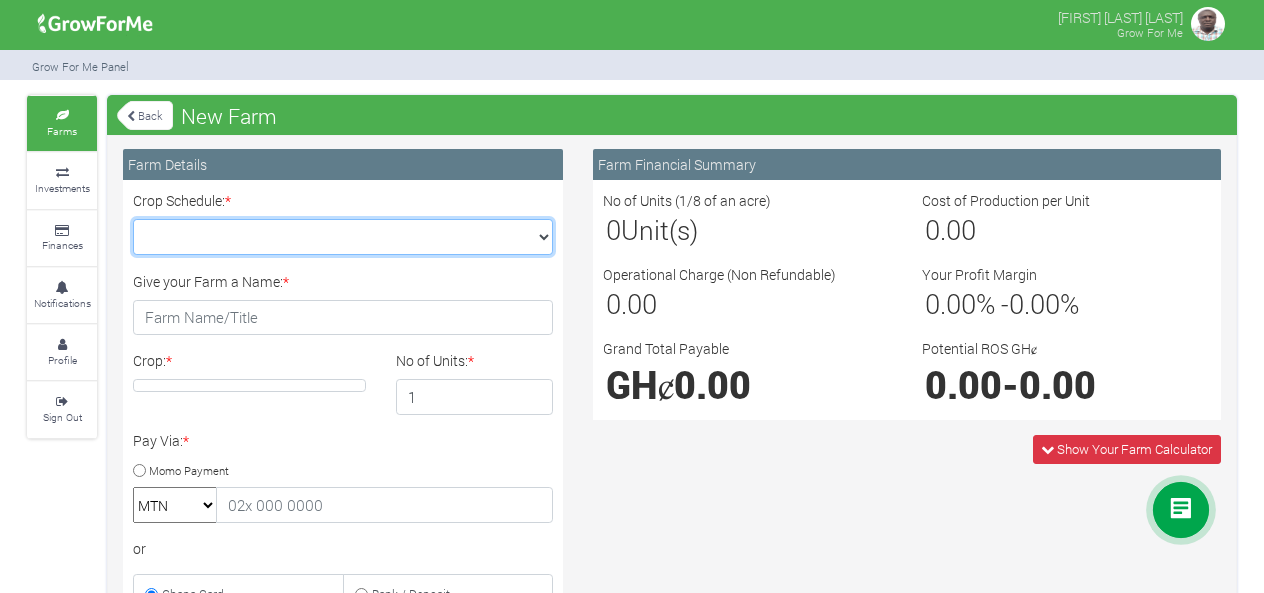 click on "Crop Schedule:  *" at bounding box center [343, 237] 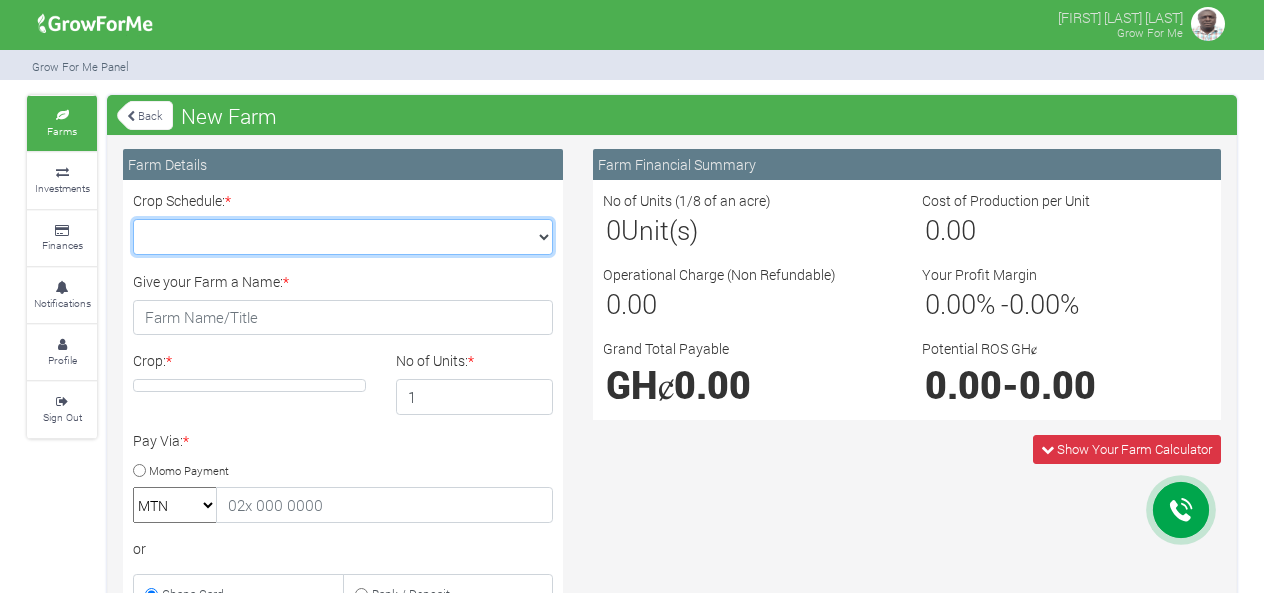 click on "Crop Schedule:  *" at bounding box center (343, 237) 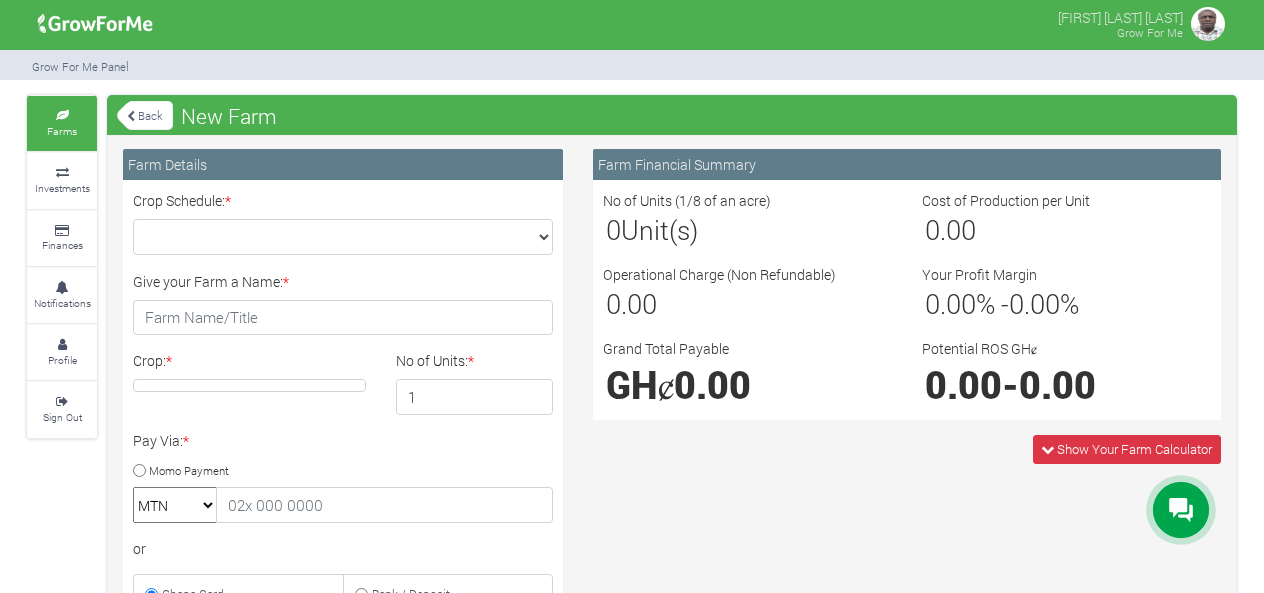 click at bounding box center [131, 116] 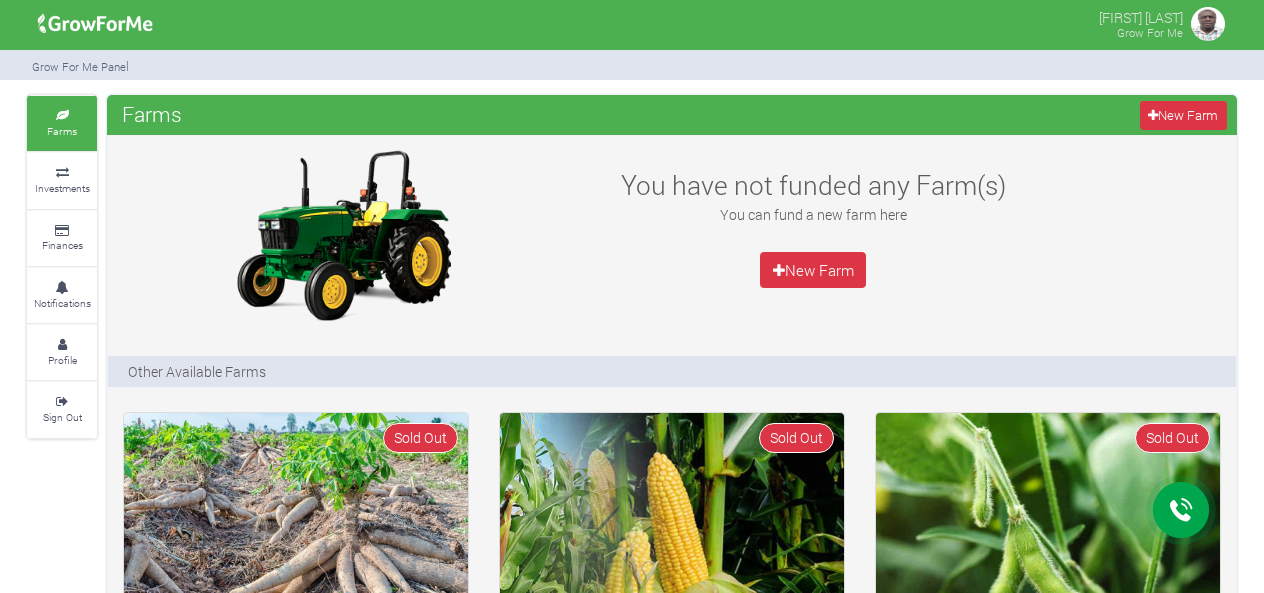 scroll, scrollTop: 0, scrollLeft: 0, axis: both 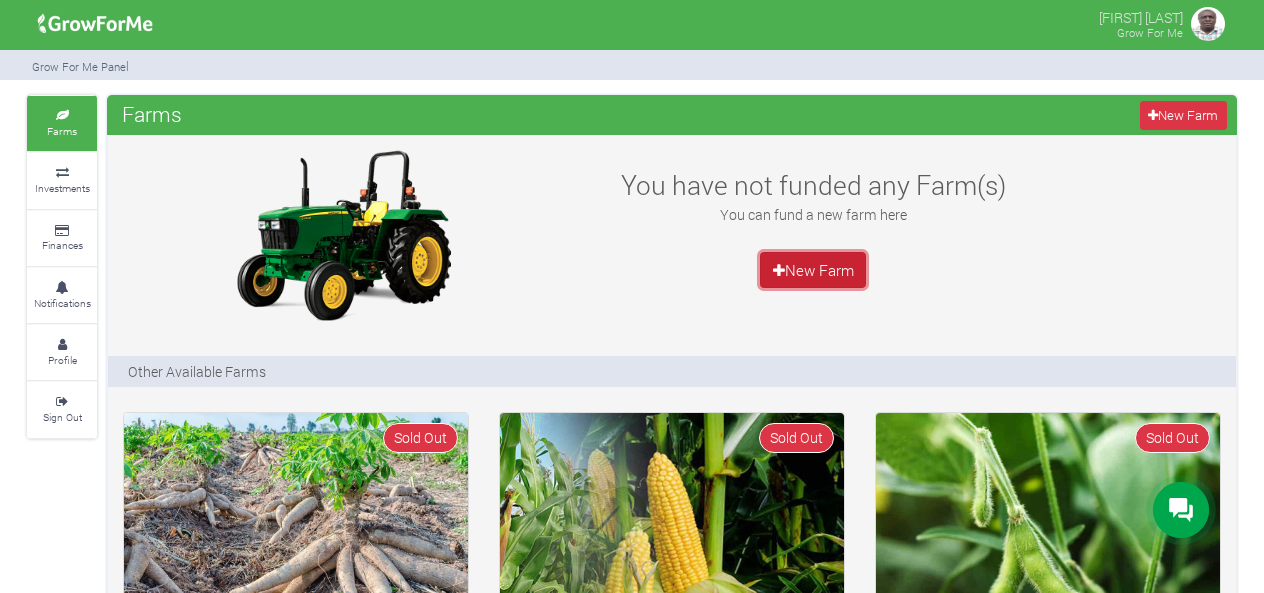 click on "New Farm" at bounding box center [813, 270] 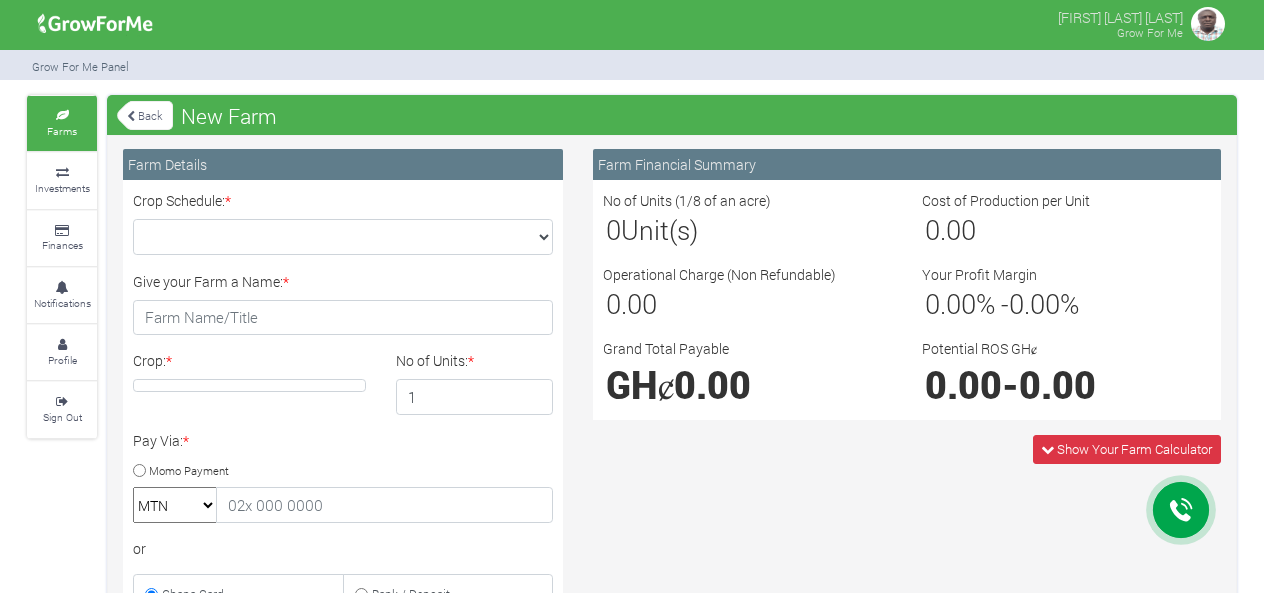 scroll, scrollTop: 100, scrollLeft: 0, axis: vertical 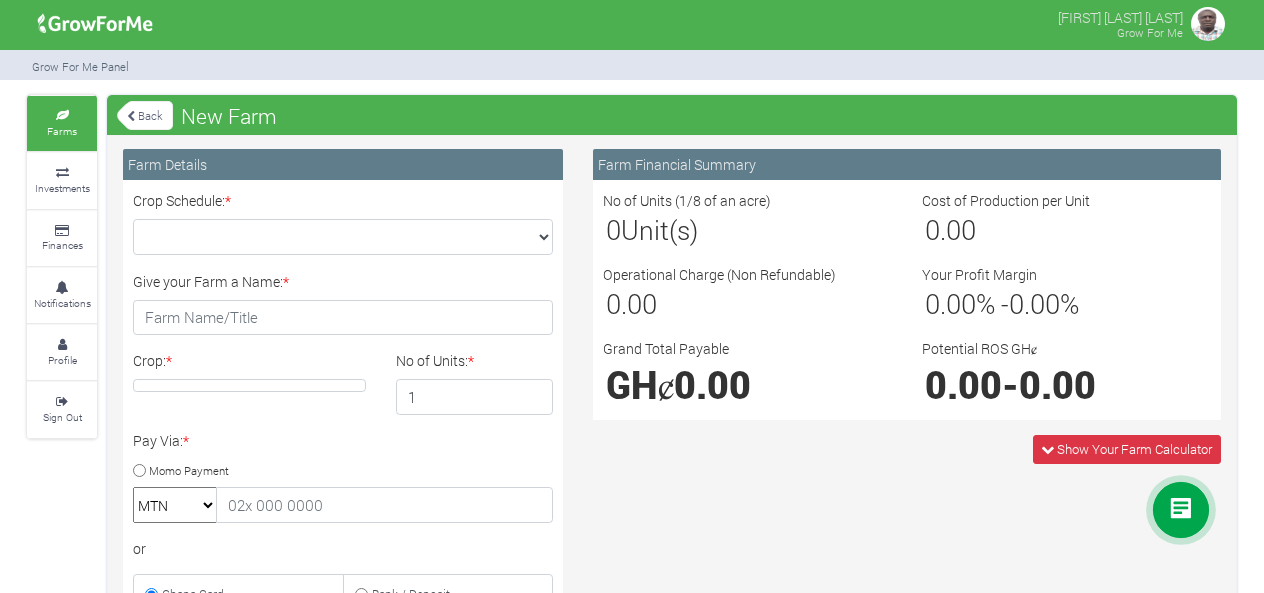 click on "Back" at bounding box center [145, 115] 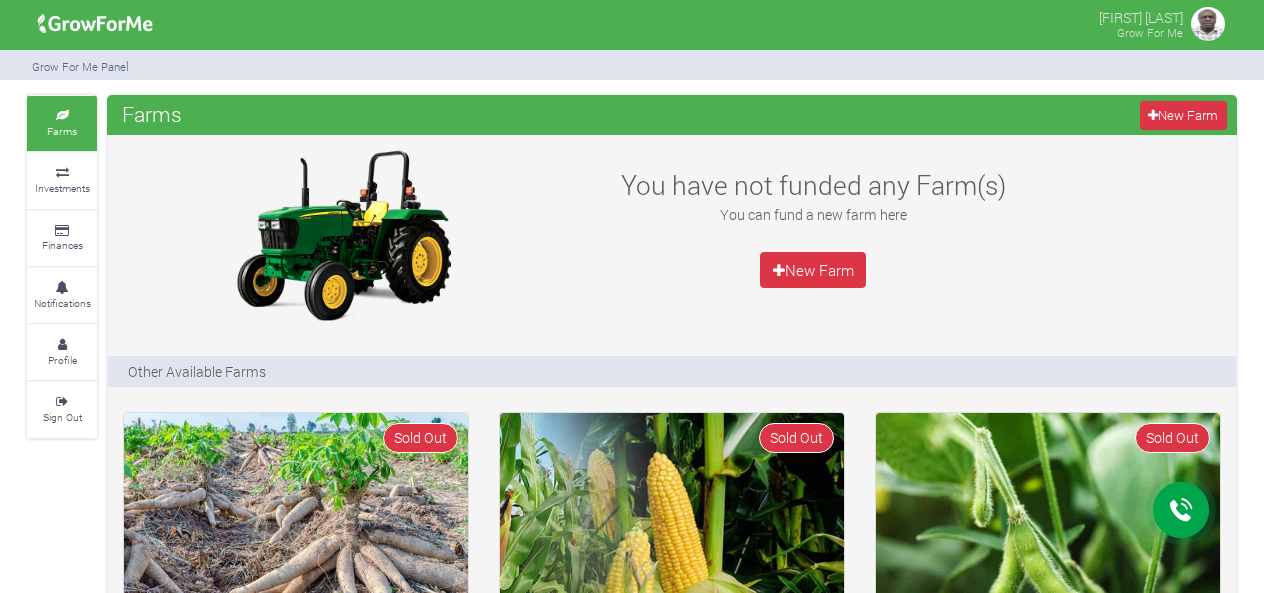 scroll, scrollTop: 0, scrollLeft: 0, axis: both 